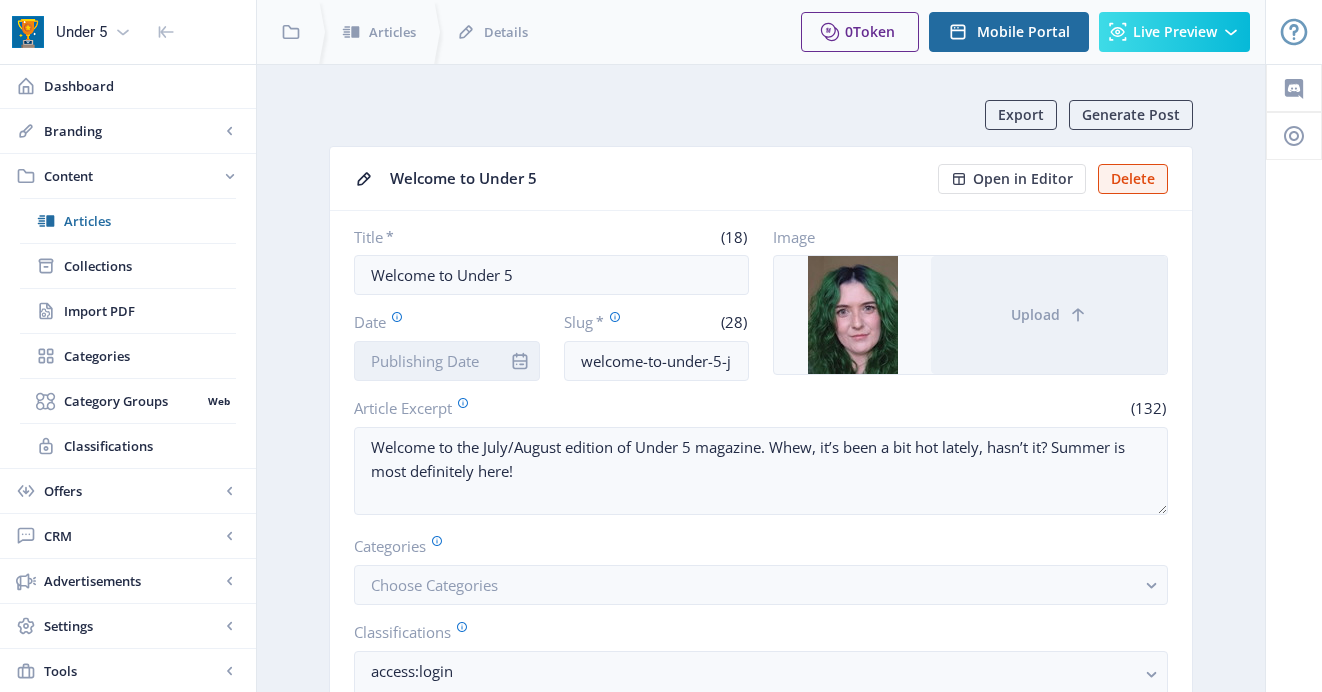 scroll, scrollTop: 0, scrollLeft: 0, axis: both 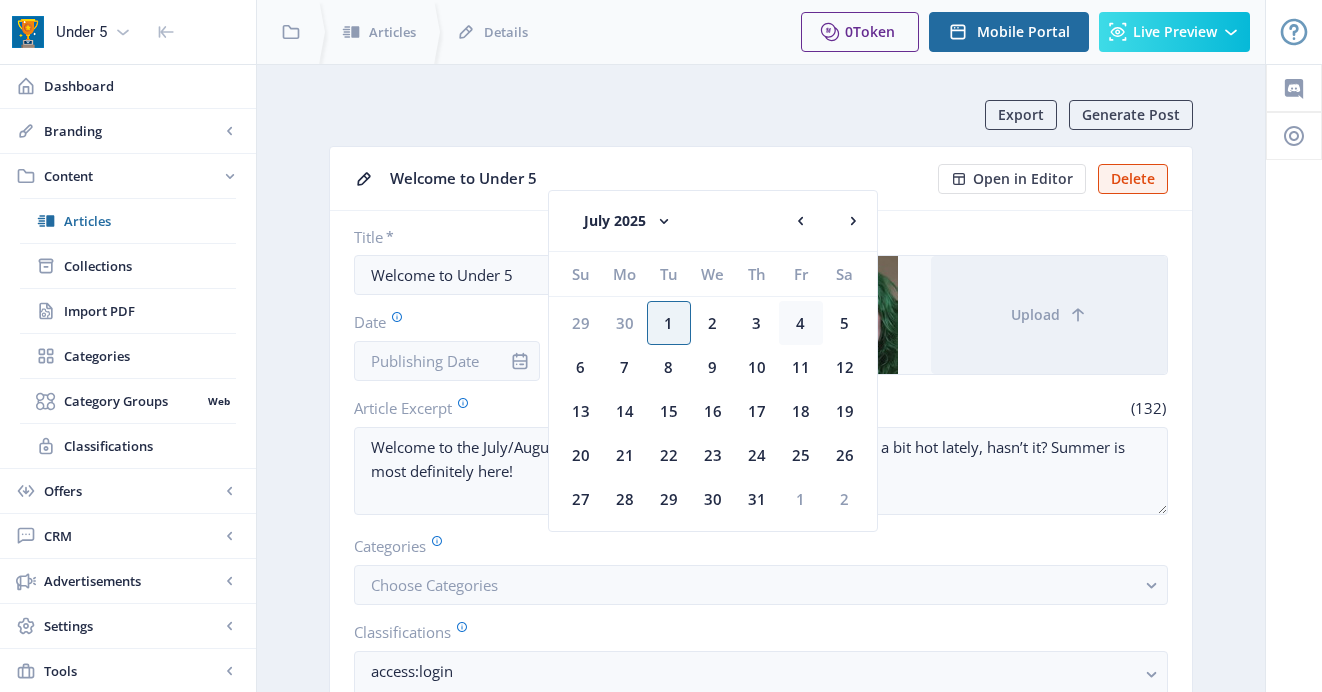 click on "4" at bounding box center (581, 323) 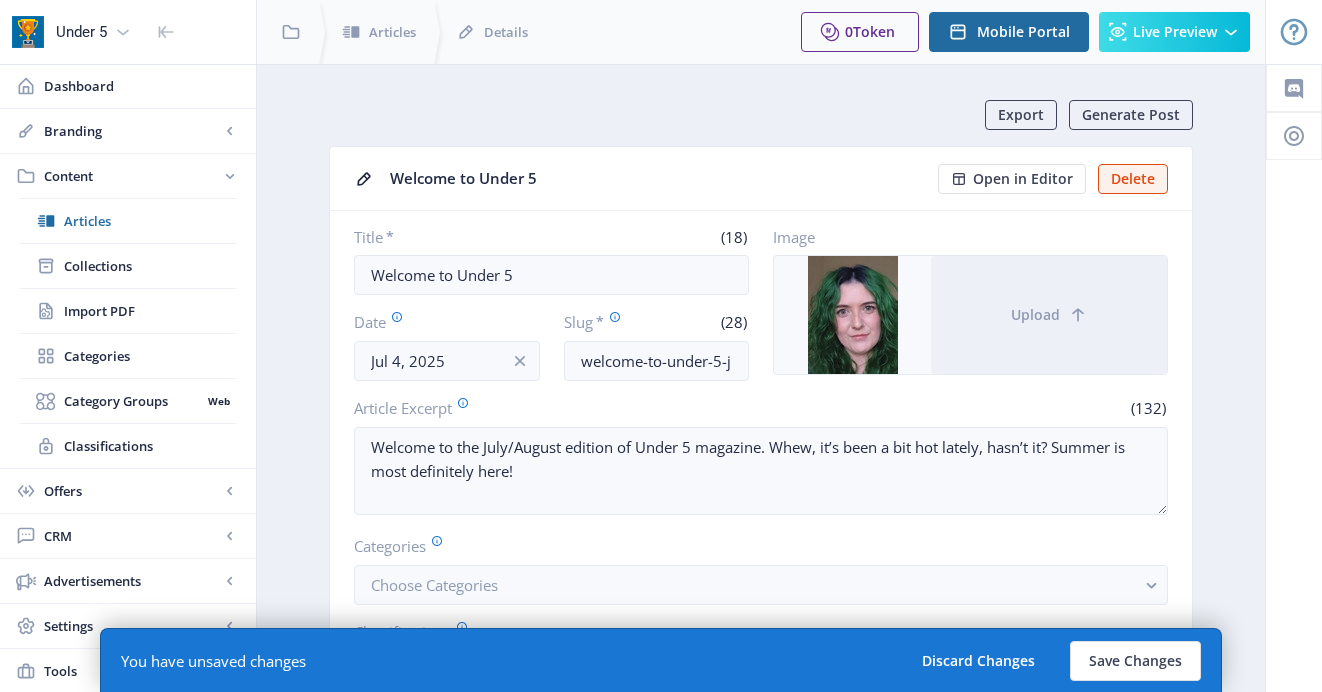 click on "Title   *   (18)  Welcome to Under 5  Date  Jul 4, 2025  Slug   *   (28)  welcome-to-under-5-julaug-25  Image  Upload  Article Excerpt   (132)  Welcome to the July/August edition of Under 5 magazine. Whew, it’s been a bit hot lately, hasn’t it? Summer is most definitely here!  Categories  Choose Categories  Classifications  access:login  Unlock Type   *  Opt-in  Opt-in  Use Default Opt-in  Show Article on Table of Contents (TOC)   Enabled: Article appears in the Collections TOC" at bounding box center (761, 548) 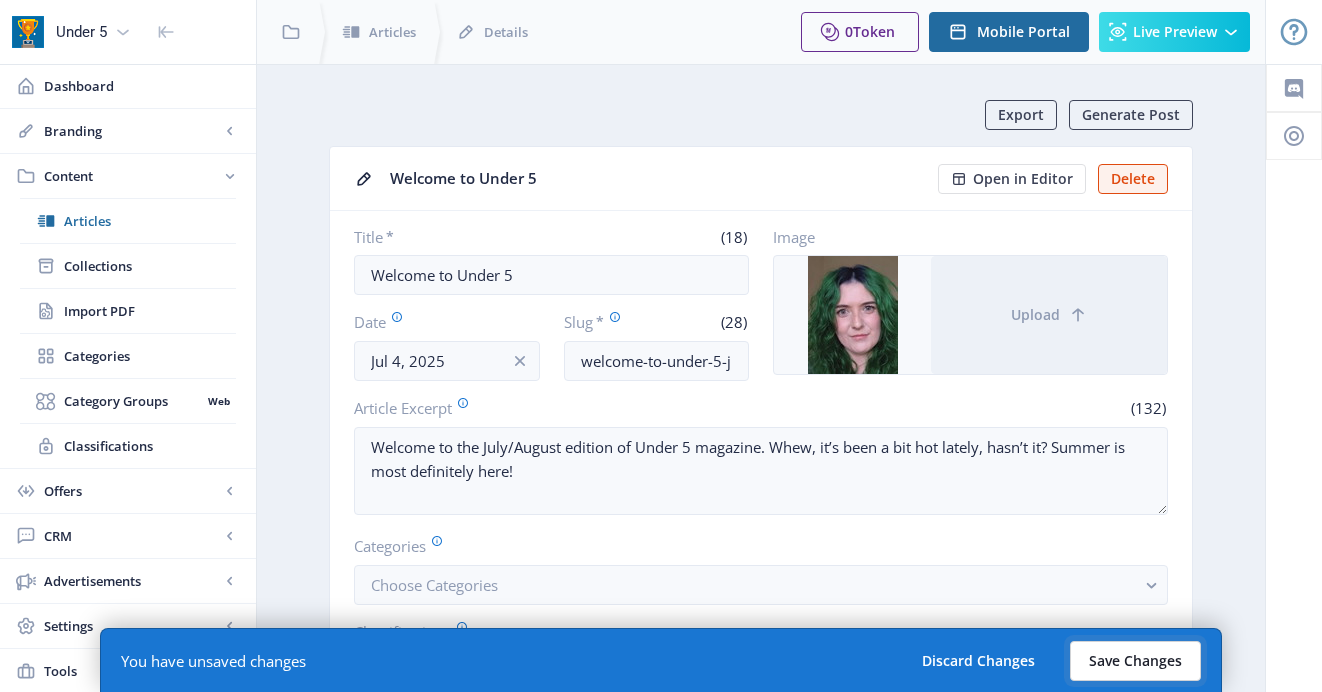 click on "Save Changes" at bounding box center (1135, 661) 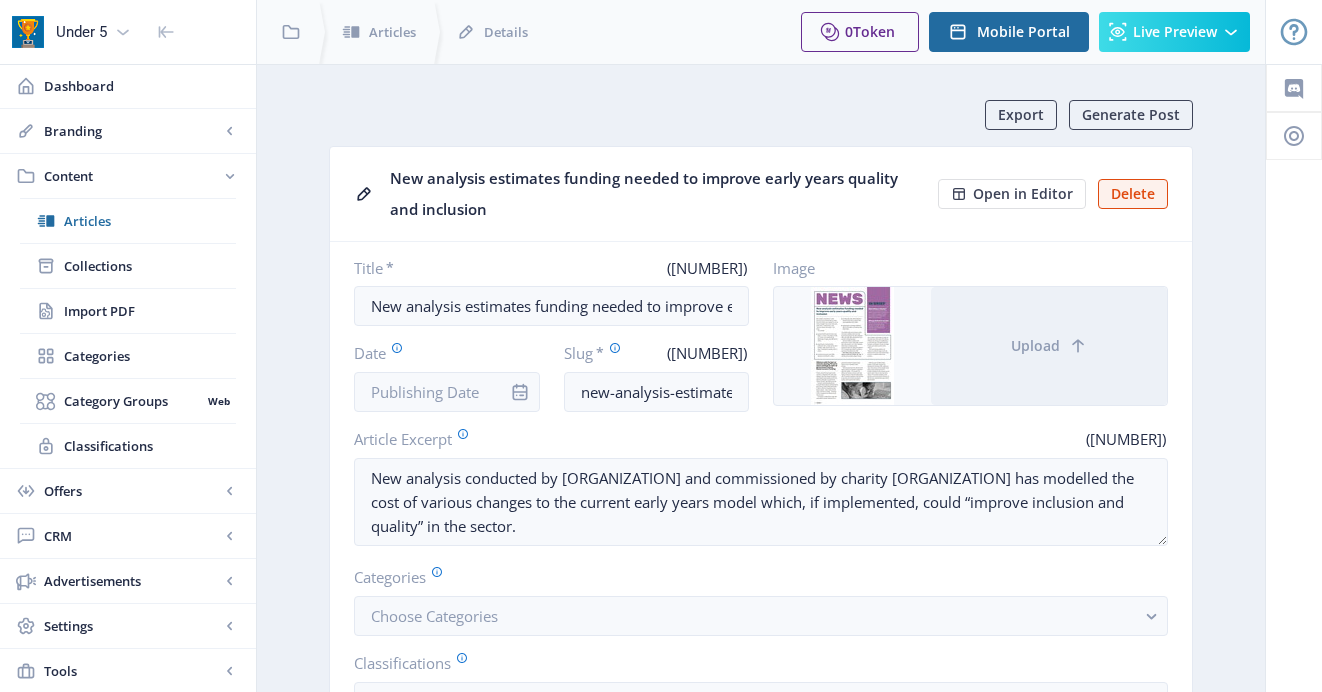 scroll, scrollTop: 0, scrollLeft: 0, axis: both 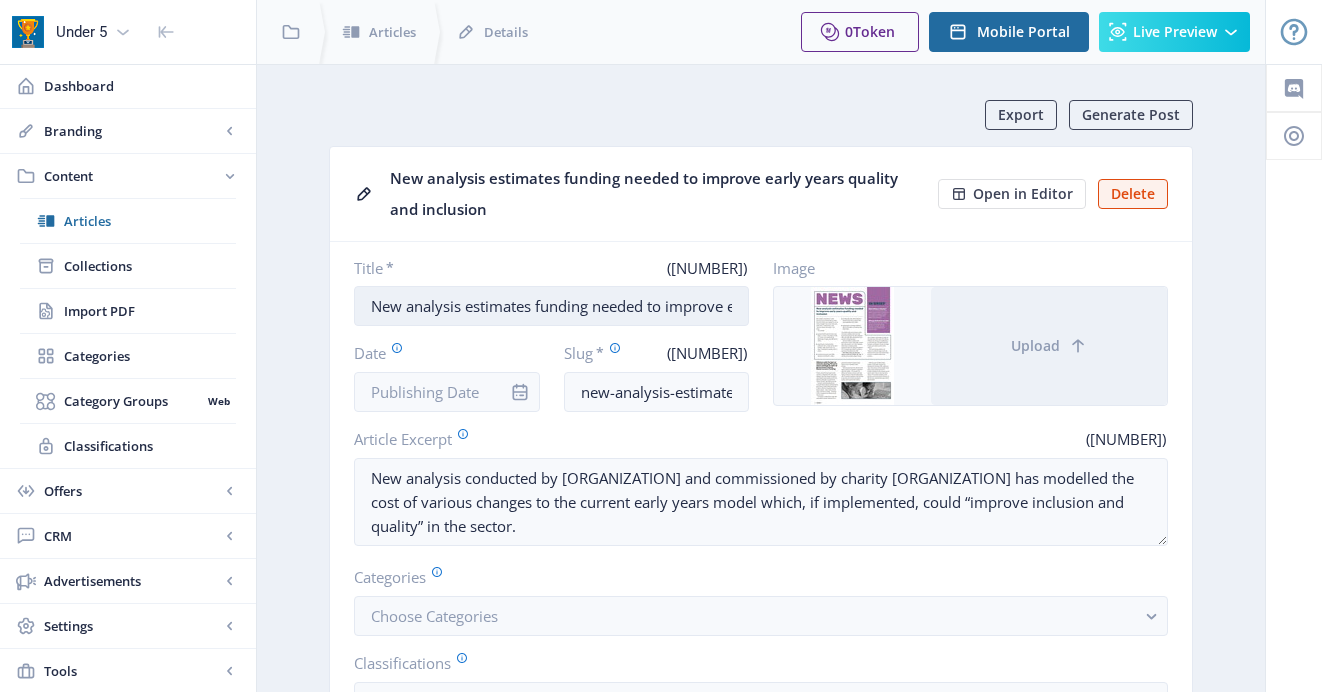 click on "New analysis estimates funding needed to improve early years quality and inclusion" at bounding box center [551, 306] 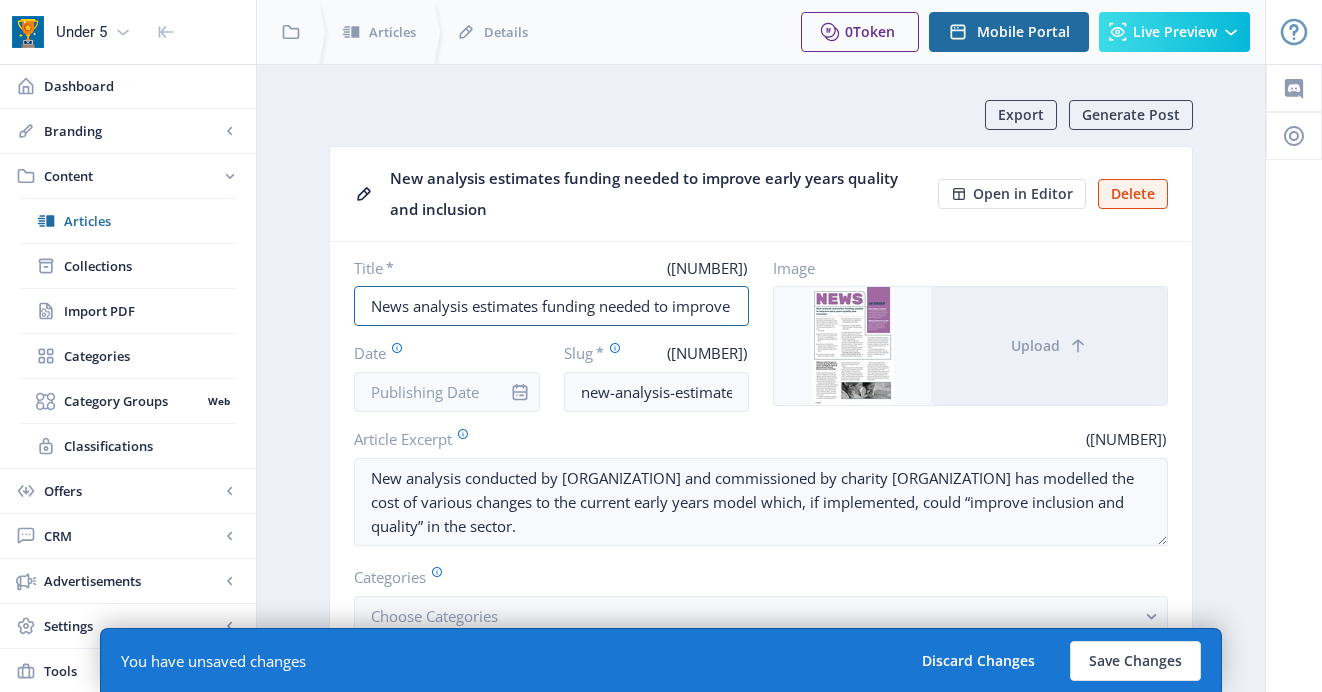 scroll, scrollTop: 0, scrollLeft: 230, axis: horizontal 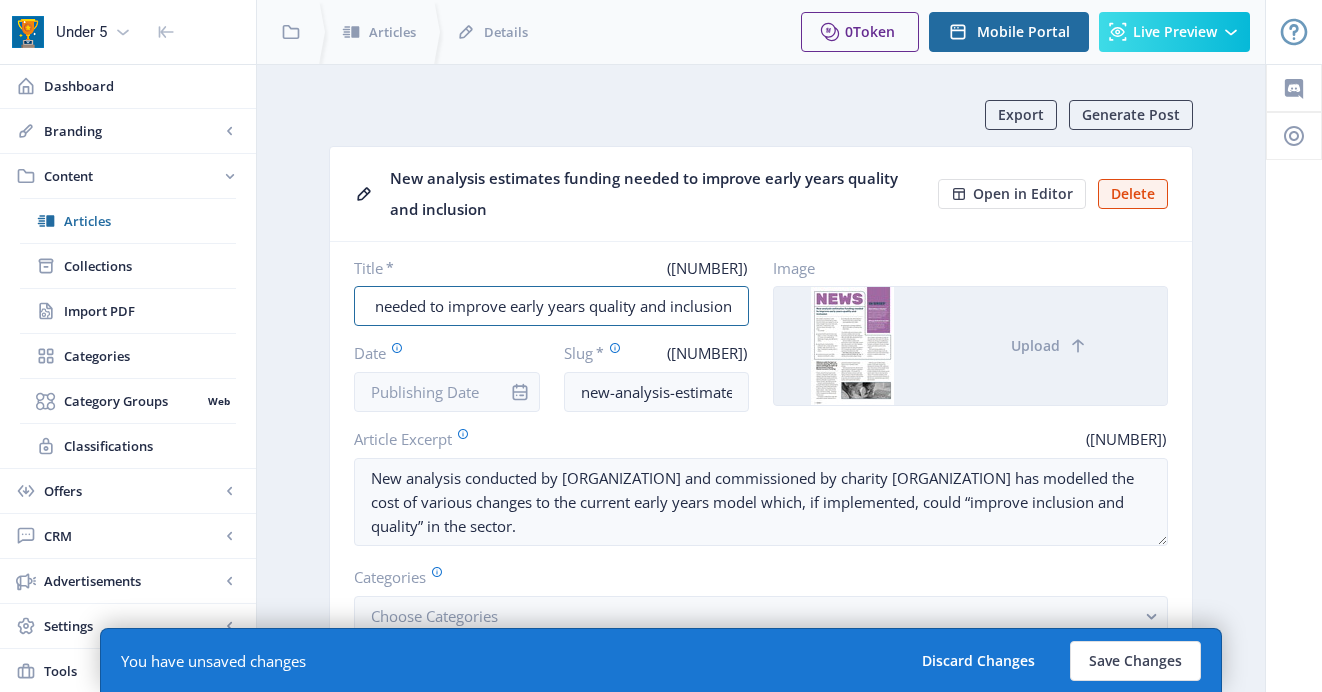 drag, startPoint x: 413, startPoint y: 305, endPoint x: 795, endPoint y: 306, distance: 382.0013 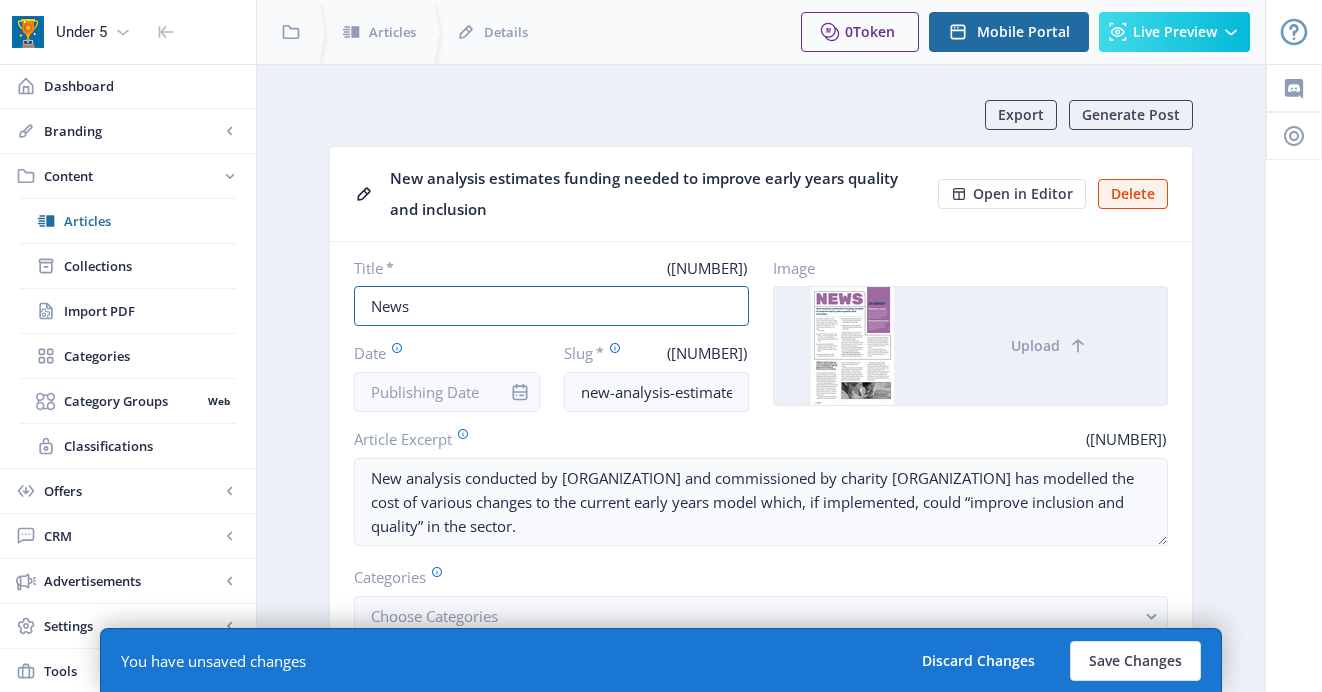 scroll, scrollTop: 0, scrollLeft: 0, axis: both 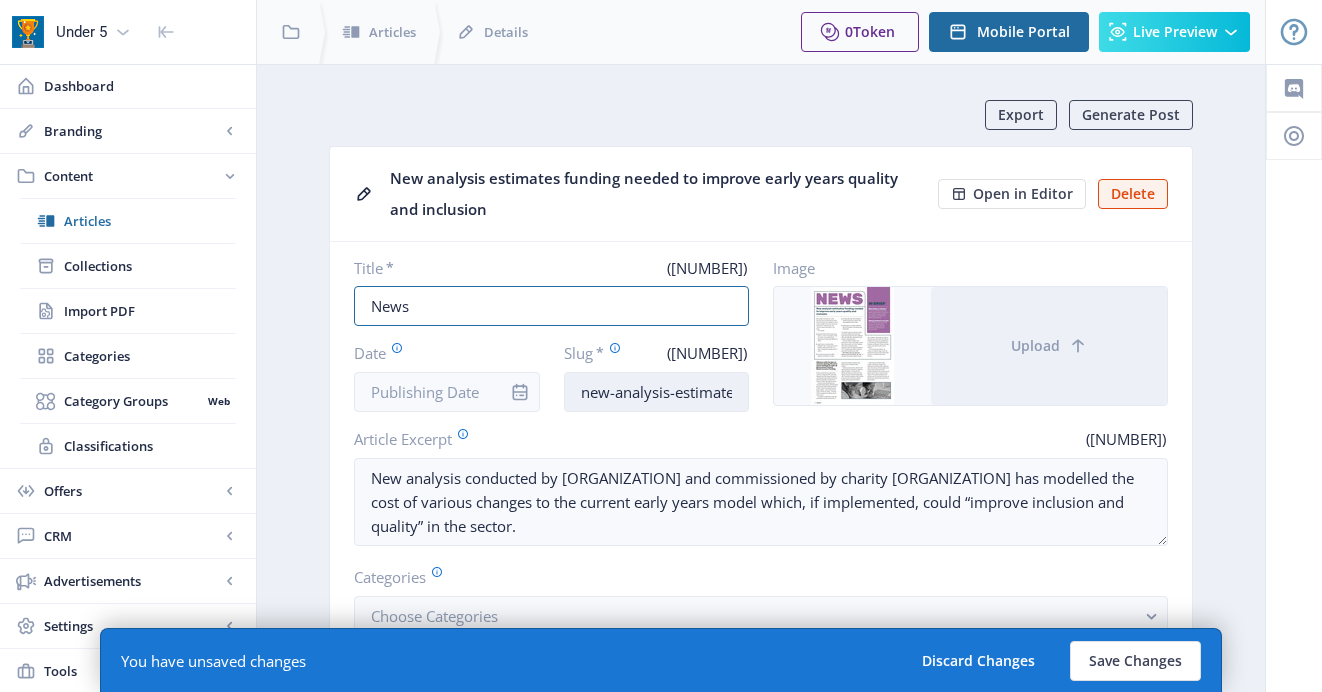 type on "News" 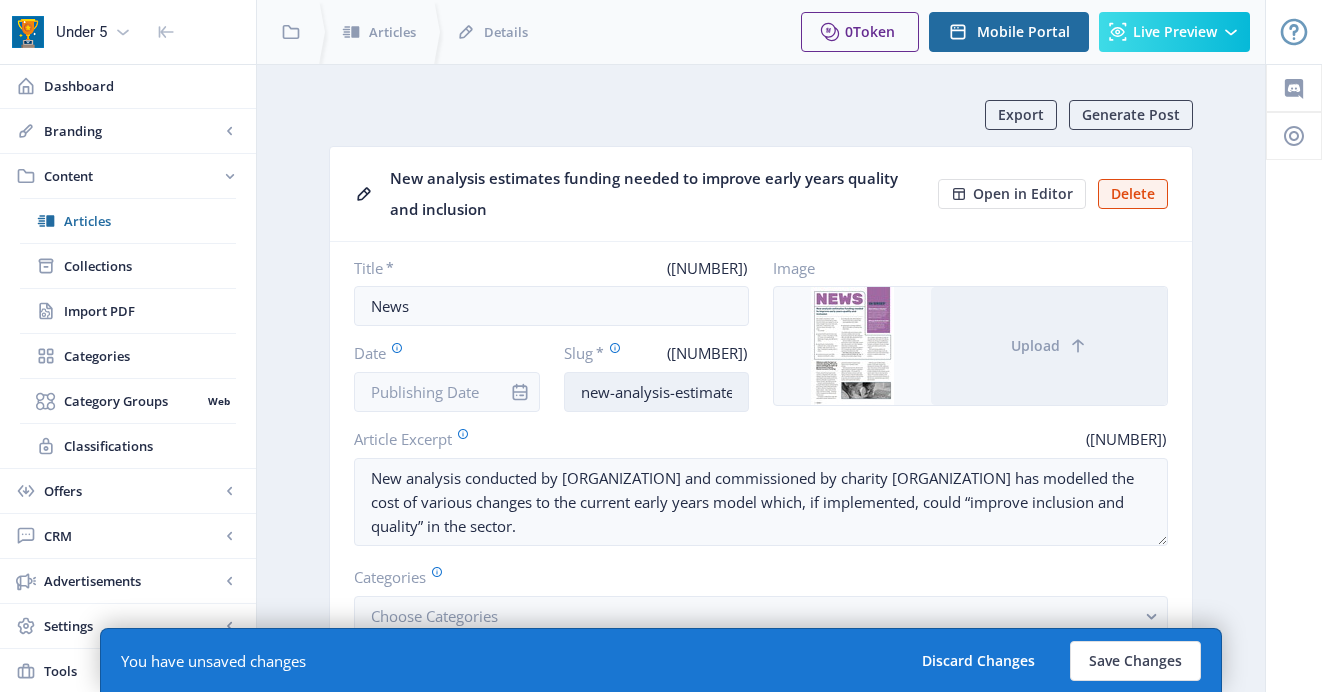 click on "new-analysis-estimates-funding-needed-to-improve-early-years-qua" at bounding box center (657, 392) 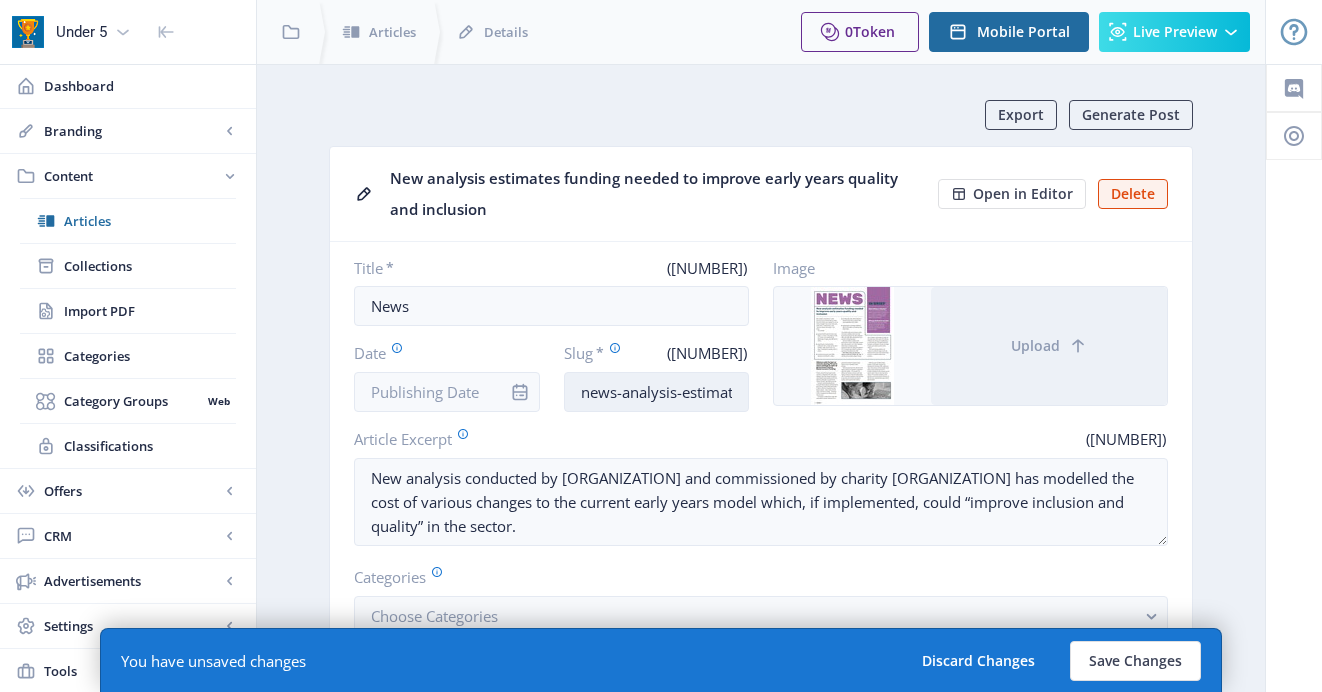 click on "news-analysis-estimates-funding-needed-to-improve-early-years-qua" at bounding box center (657, 392) 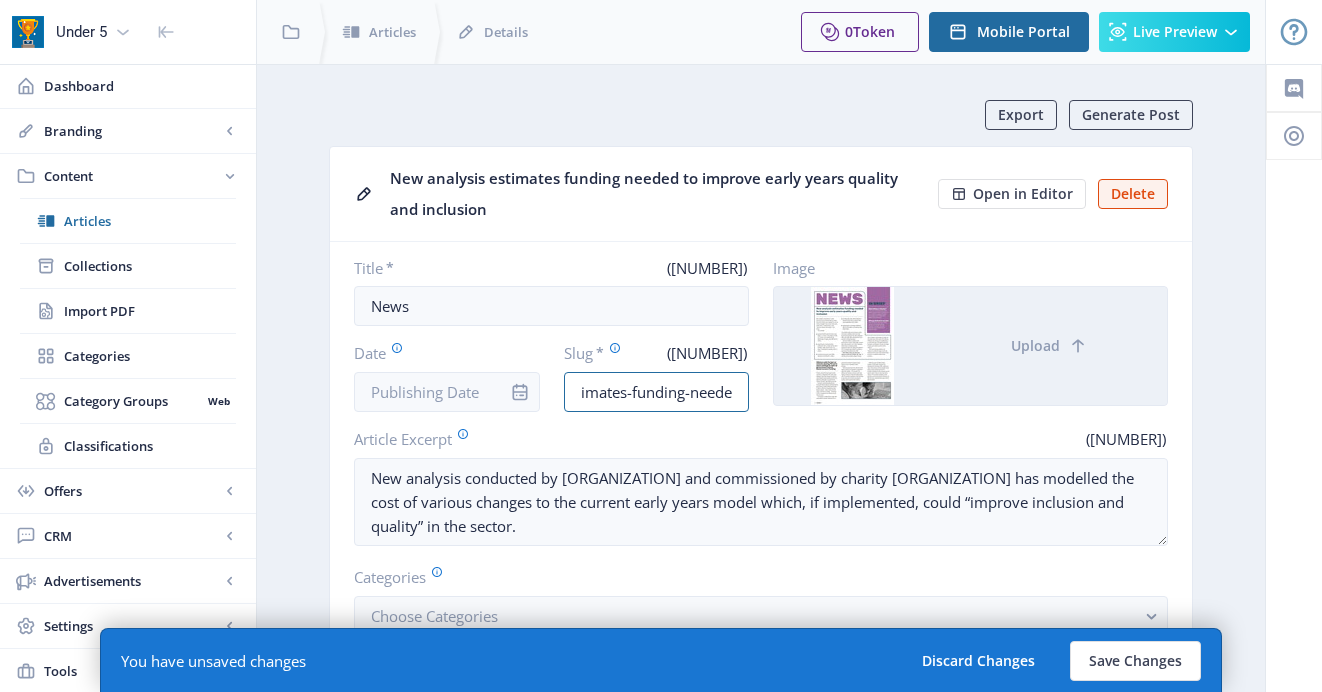 scroll, scrollTop: 0, scrollLeft: 389, axis: horizontal 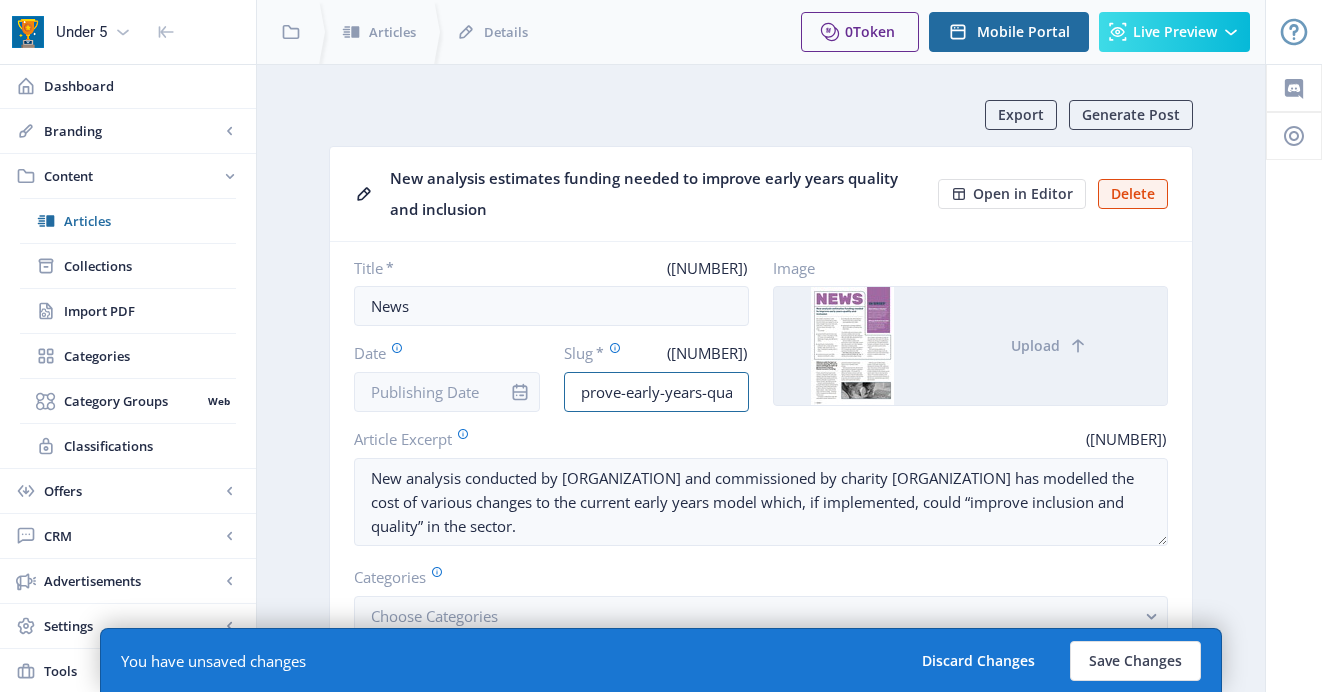 drag, startPoint x: 685, startPoint y: 397, endPoint x: 791, endPoint y: 395, distance: 106.01887 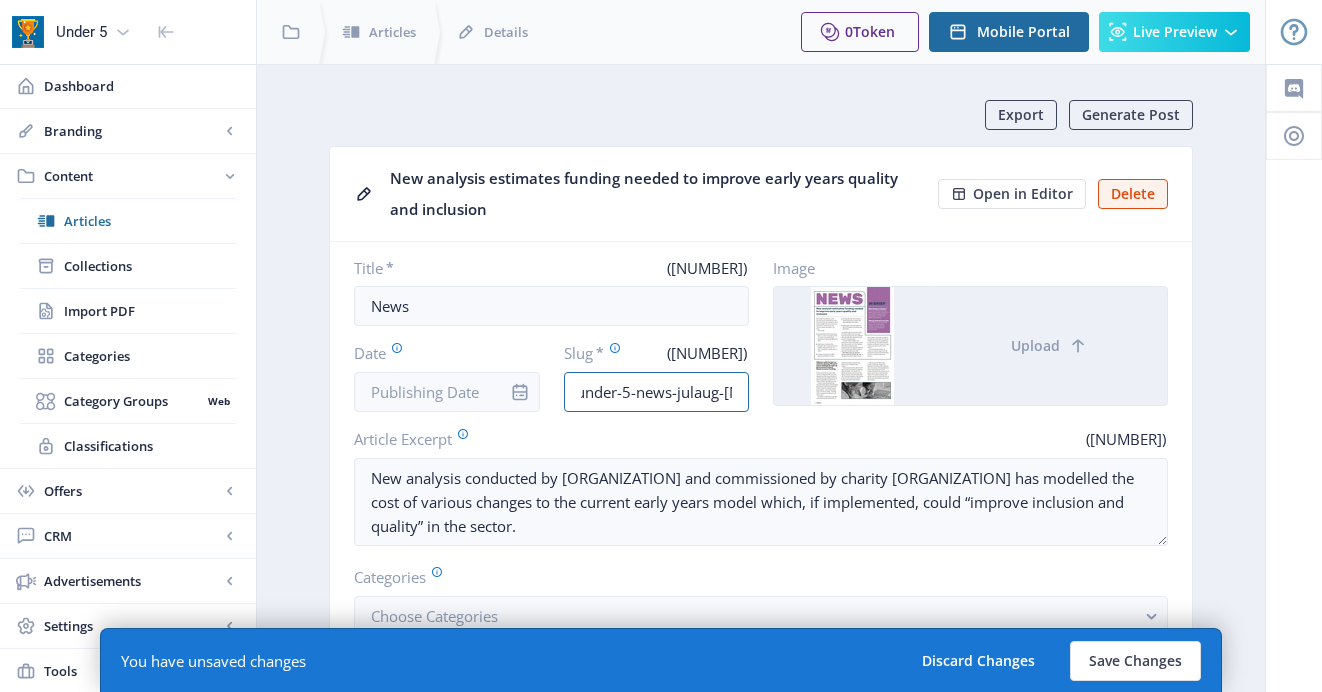 scroll, scrollTop: 0, scrollLeft: 14, axis: horizontal 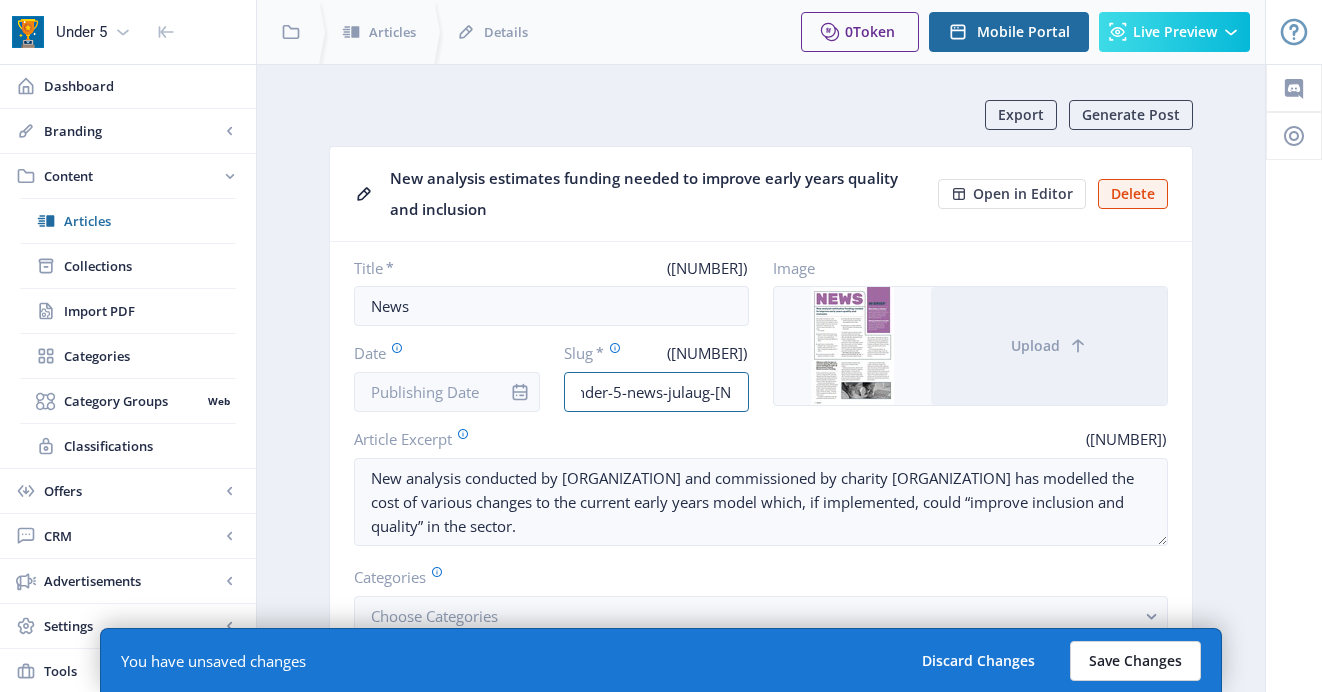 type on "under-5-news-julaug-[NUMBER]" 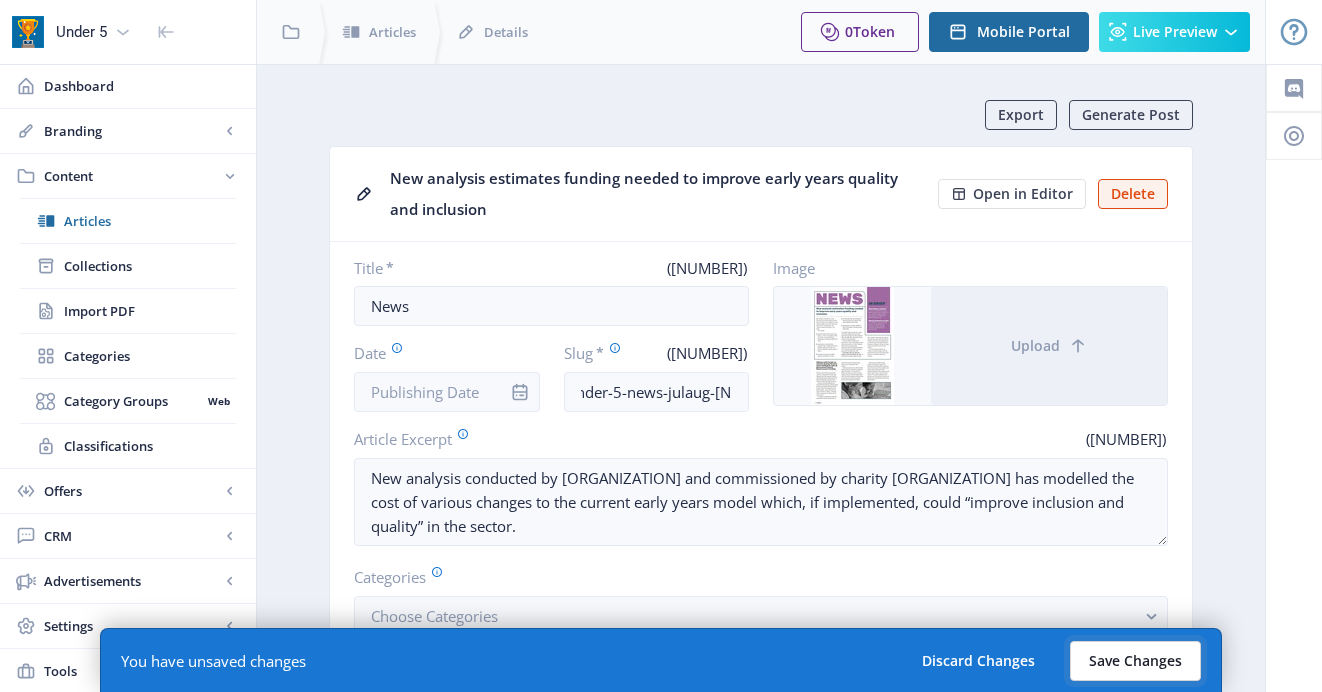 click on "Save Changes" at bounding box center (1135, 661) 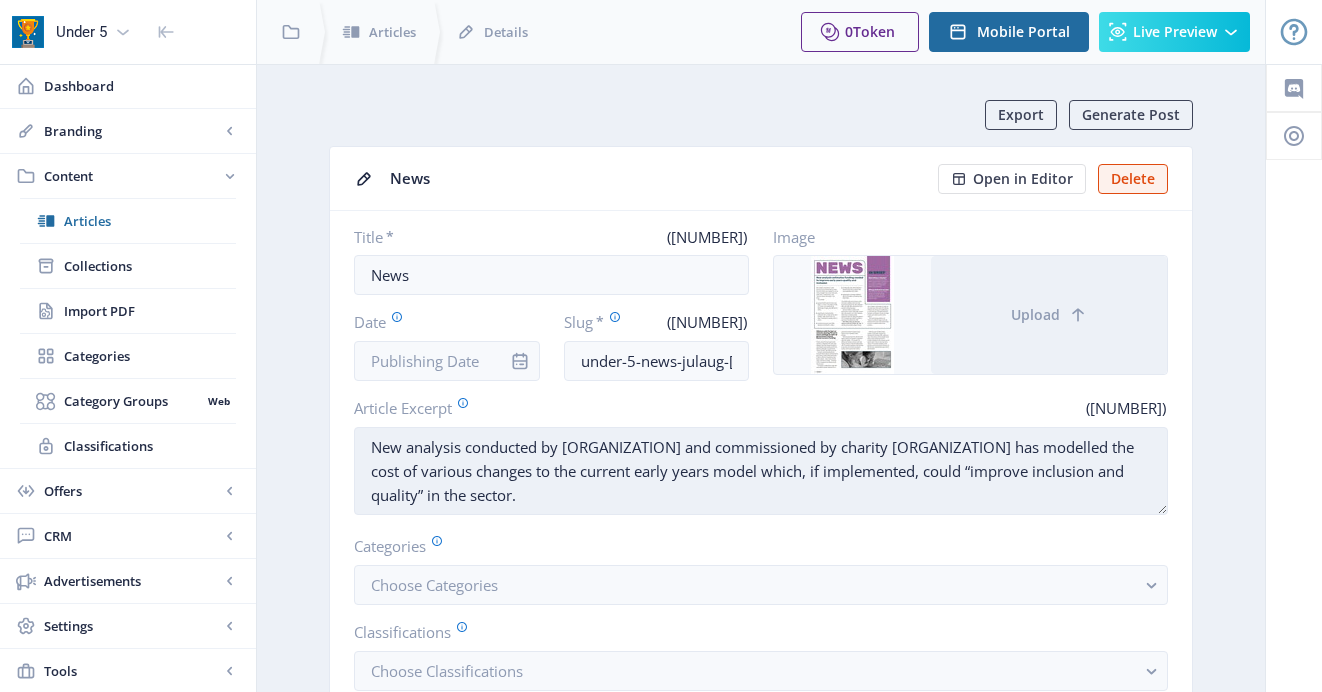 drag, startPoint x: 369, startPoint y: 446, endPoint x: 602, endPoint y: 492, distance: 237.49738 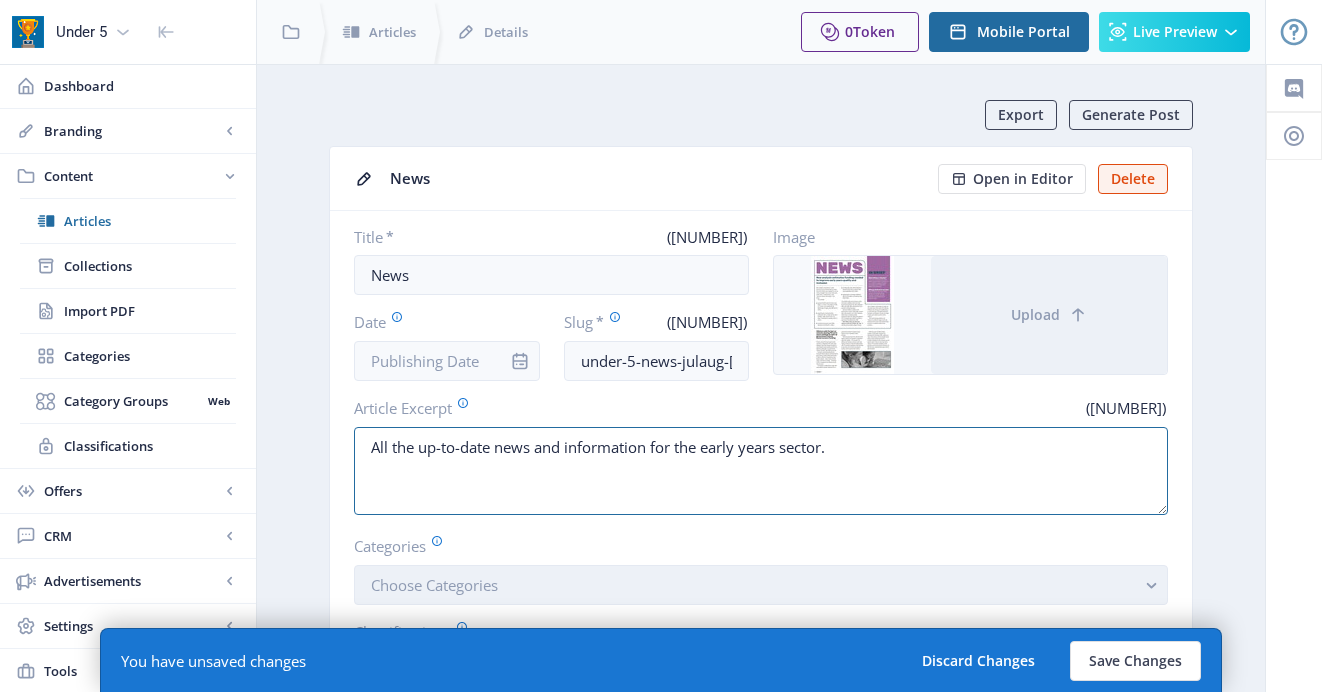 type on "All the up-to-date news and information for the early years sector." 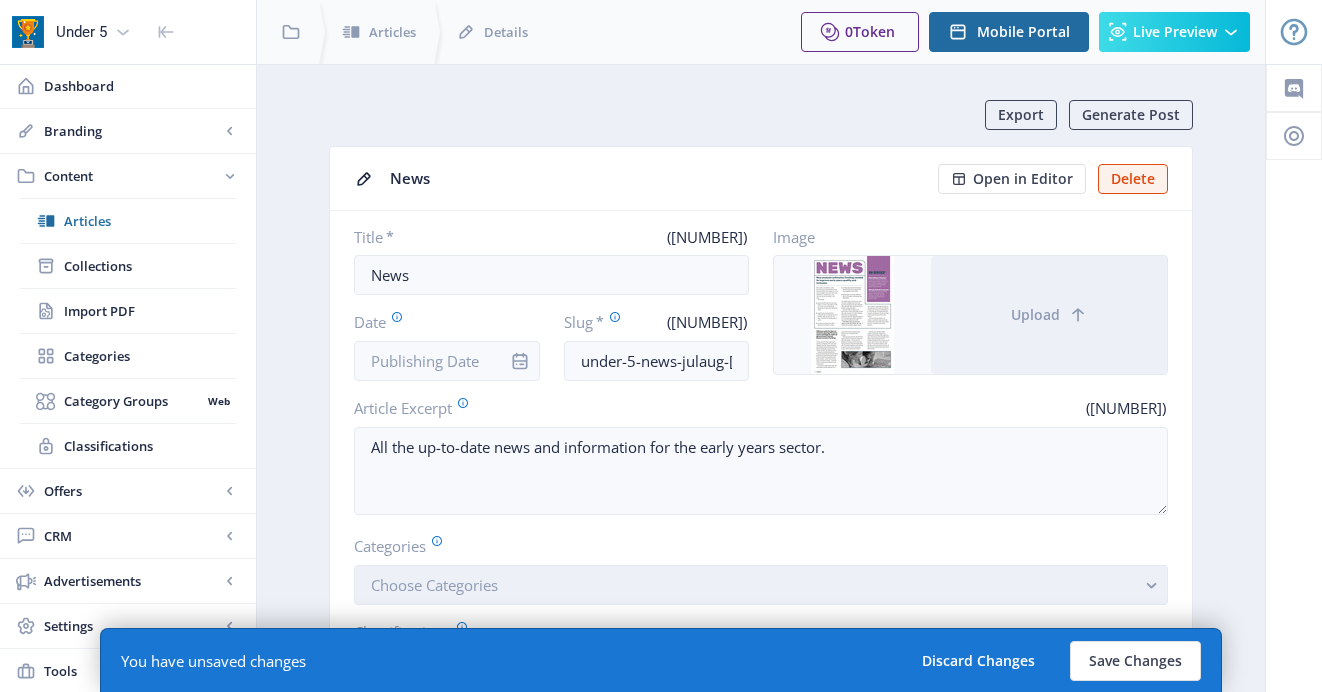 click on "Choose Categories" at bounding box center [761, 585] 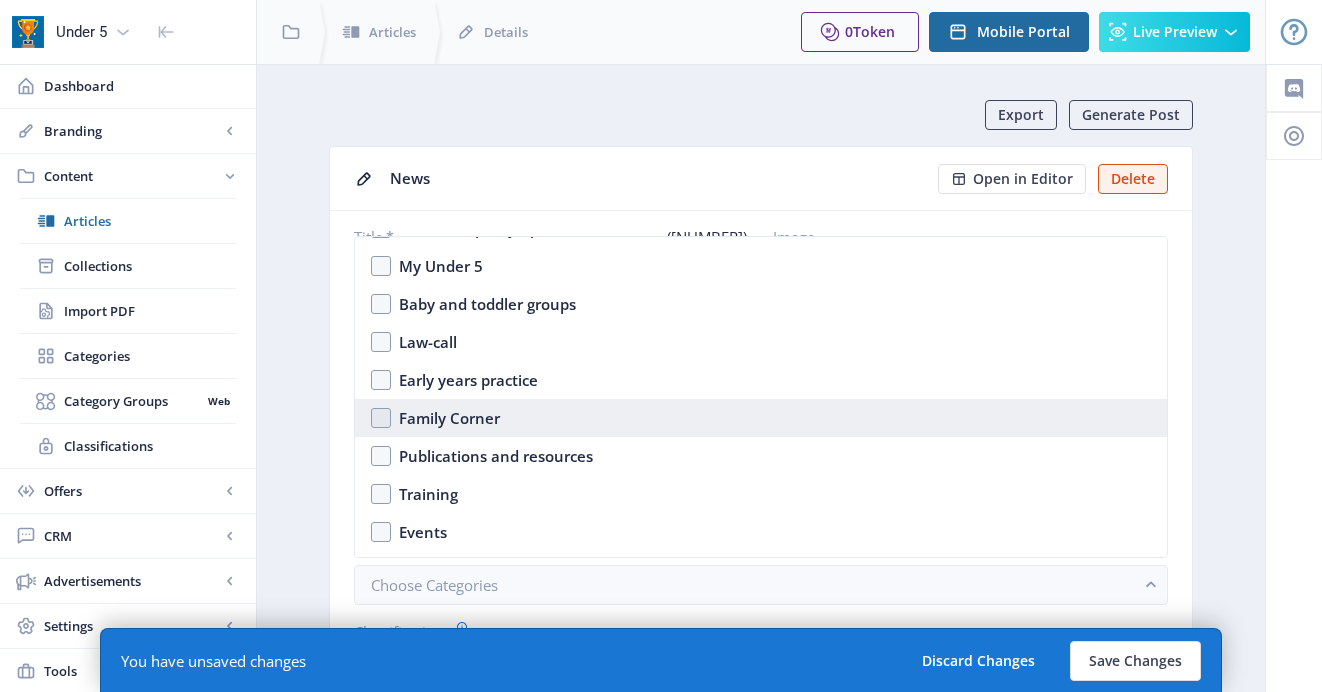 scroll, scrollTop: 0, scrollLeft: 0, axis: both 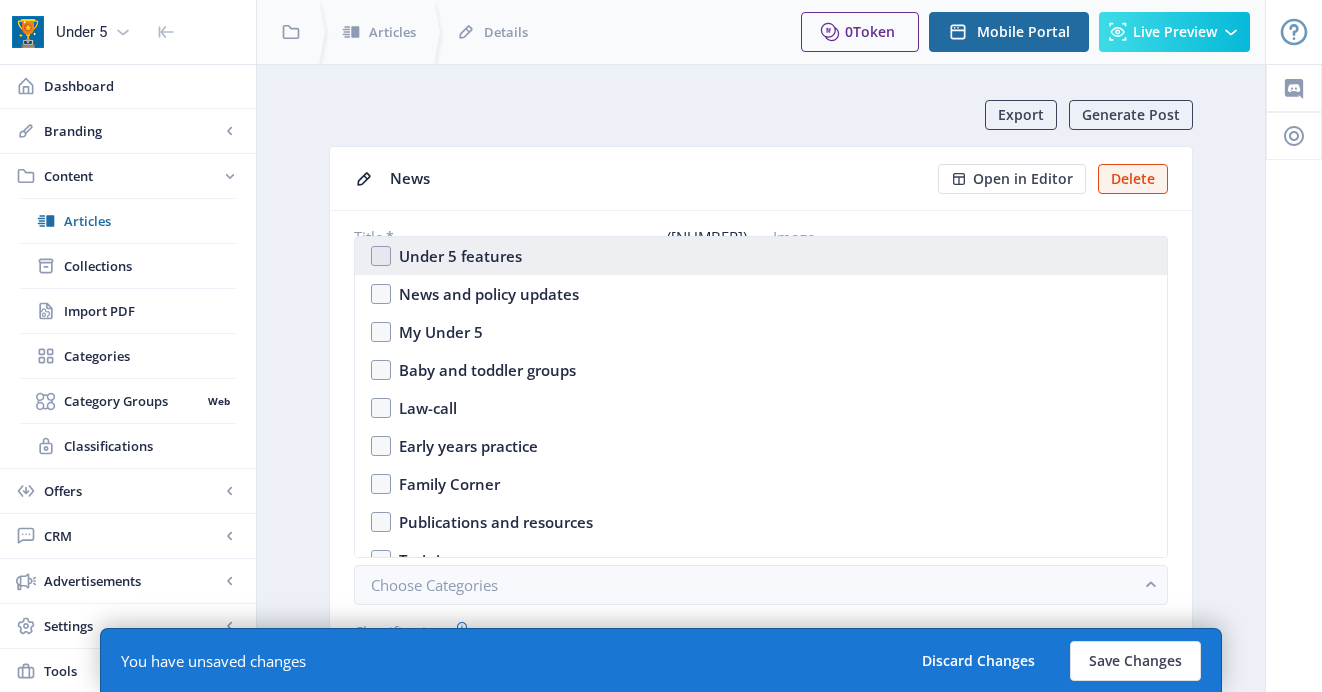 click on "Under 5 features" at bounding box center (460, 256) 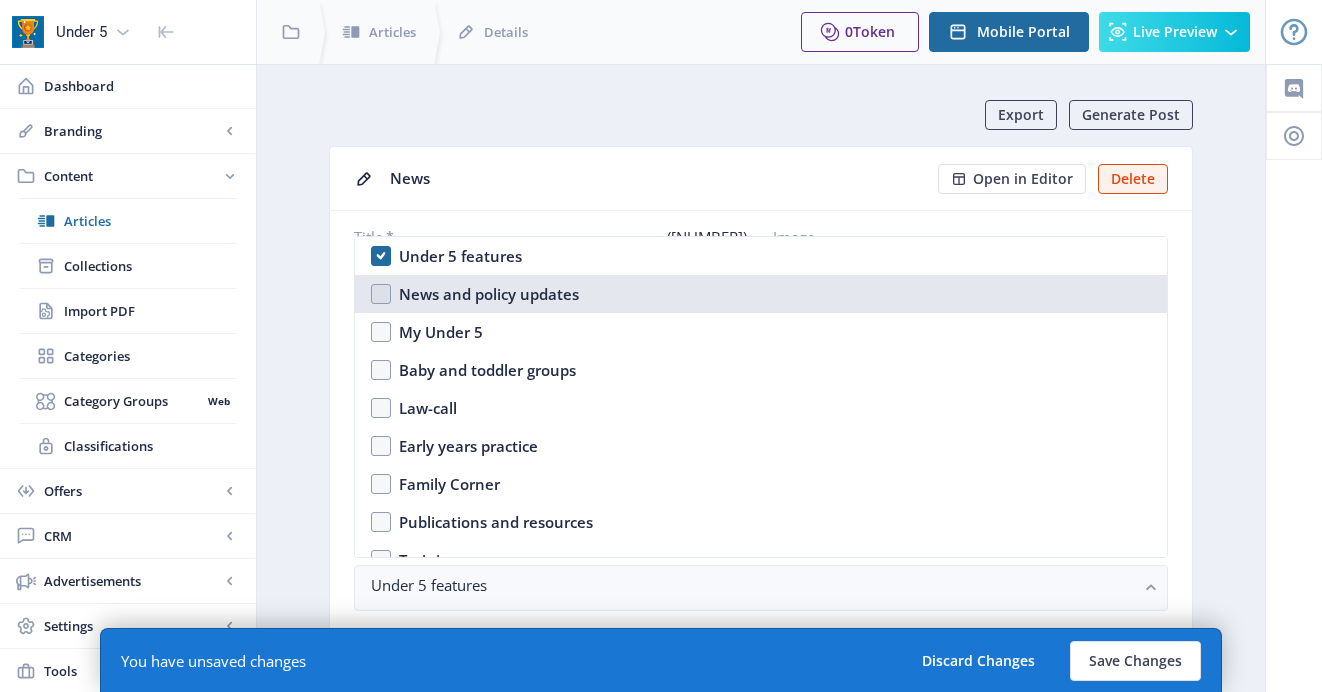 click on "News and policy updates" at bounding box center (761, 294) 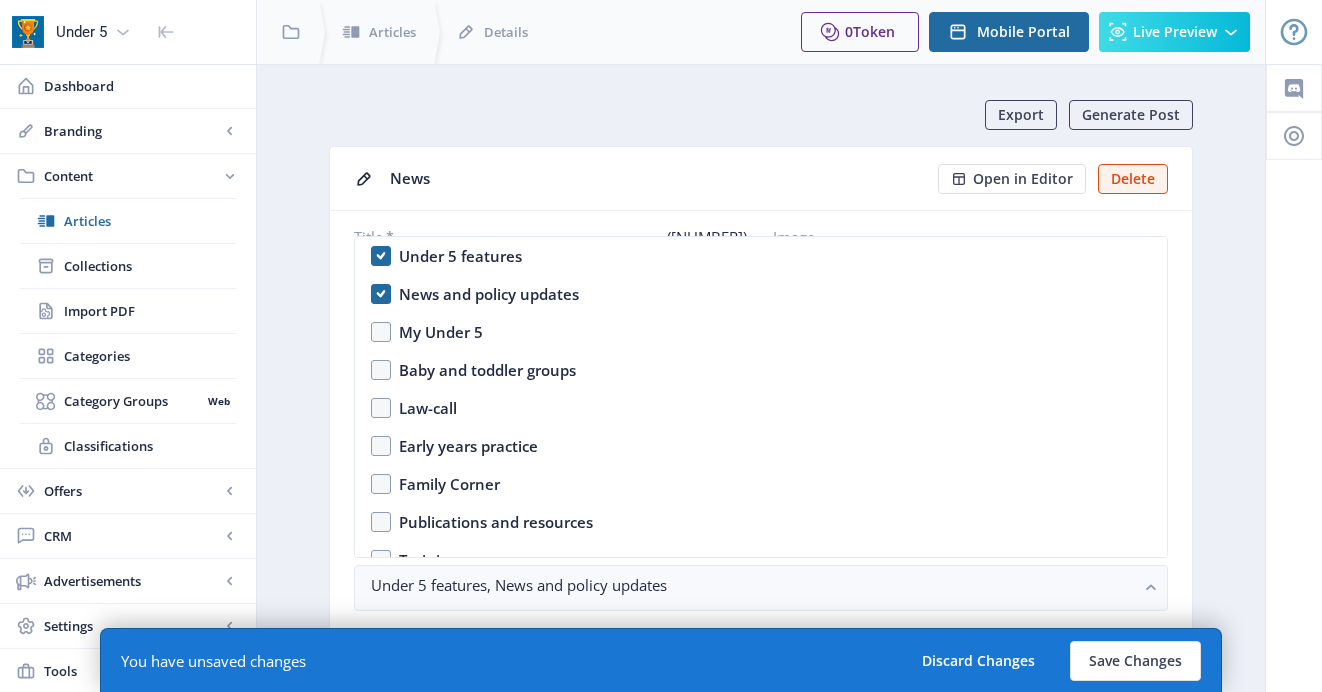 click on "News  Open in Editor  Delete" at bounding box center (761, 179) 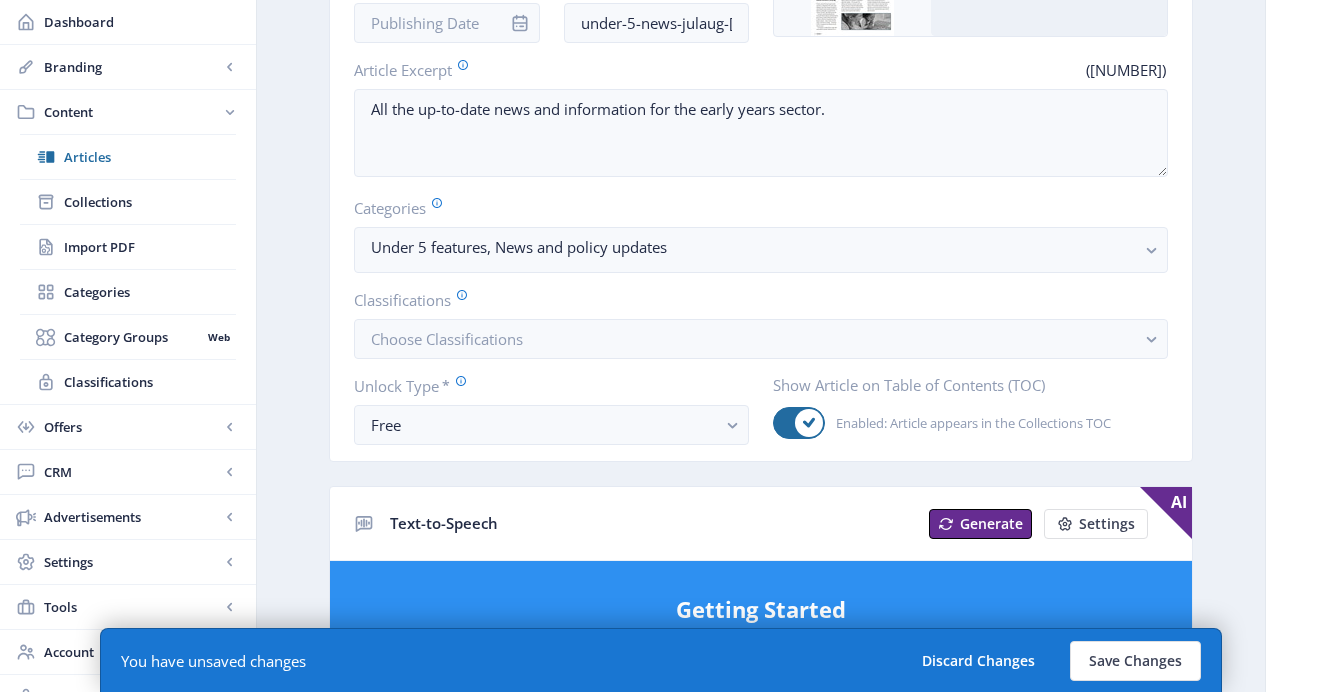scroll, scrollTop: 411, scrollLeft: 0, axis: vertical 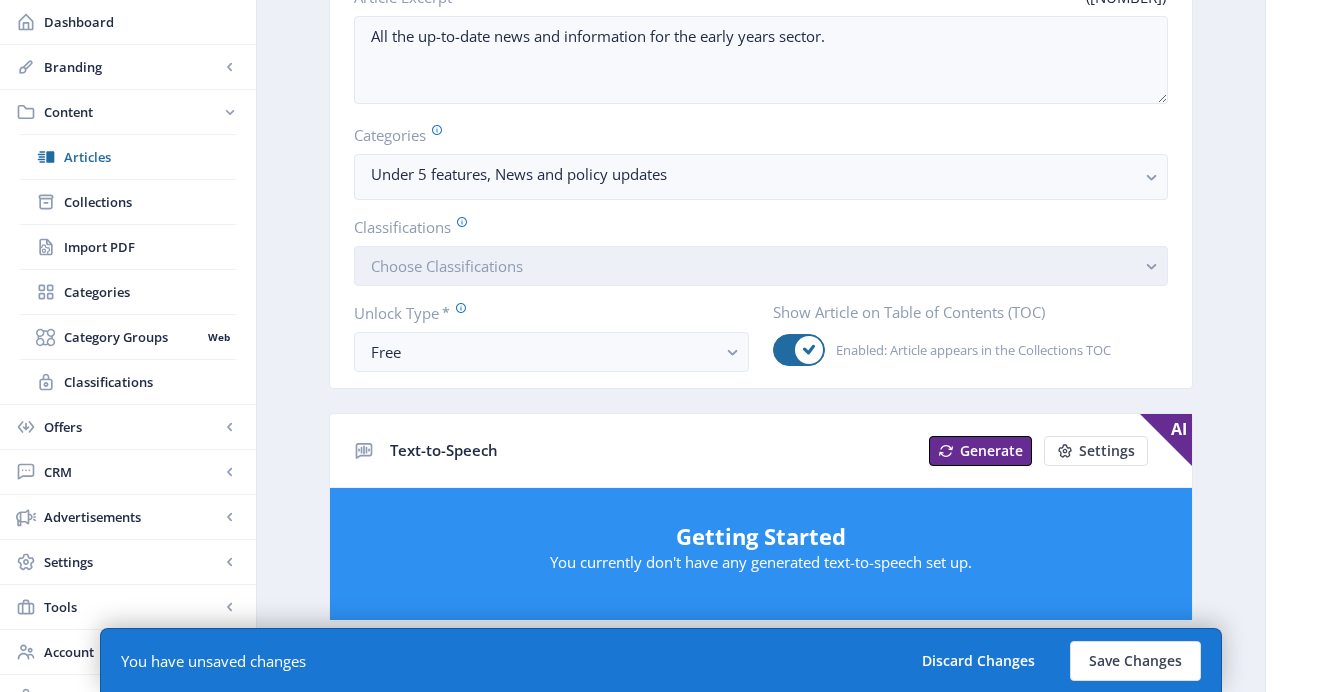 click on "Classifications  Choose Classifications" at bounding box center (761, 251) 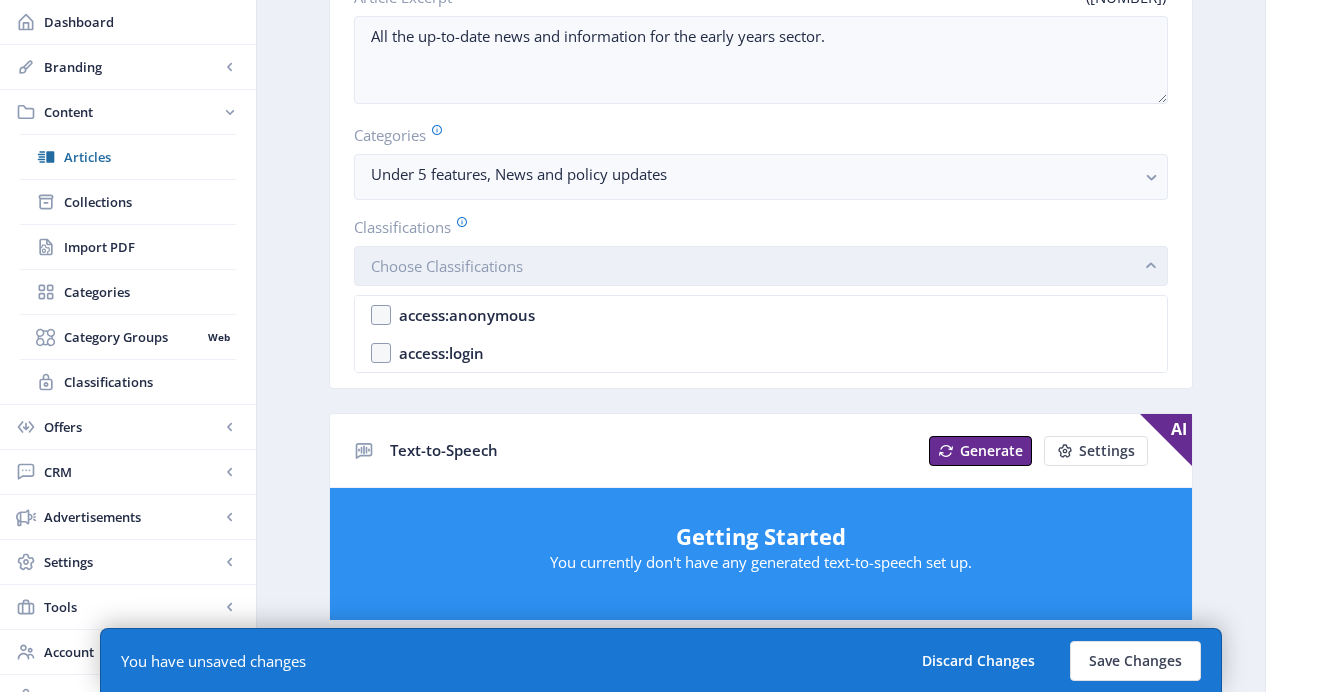 scroll, scrollTop: 0, scrollLeft: 0, axis: both 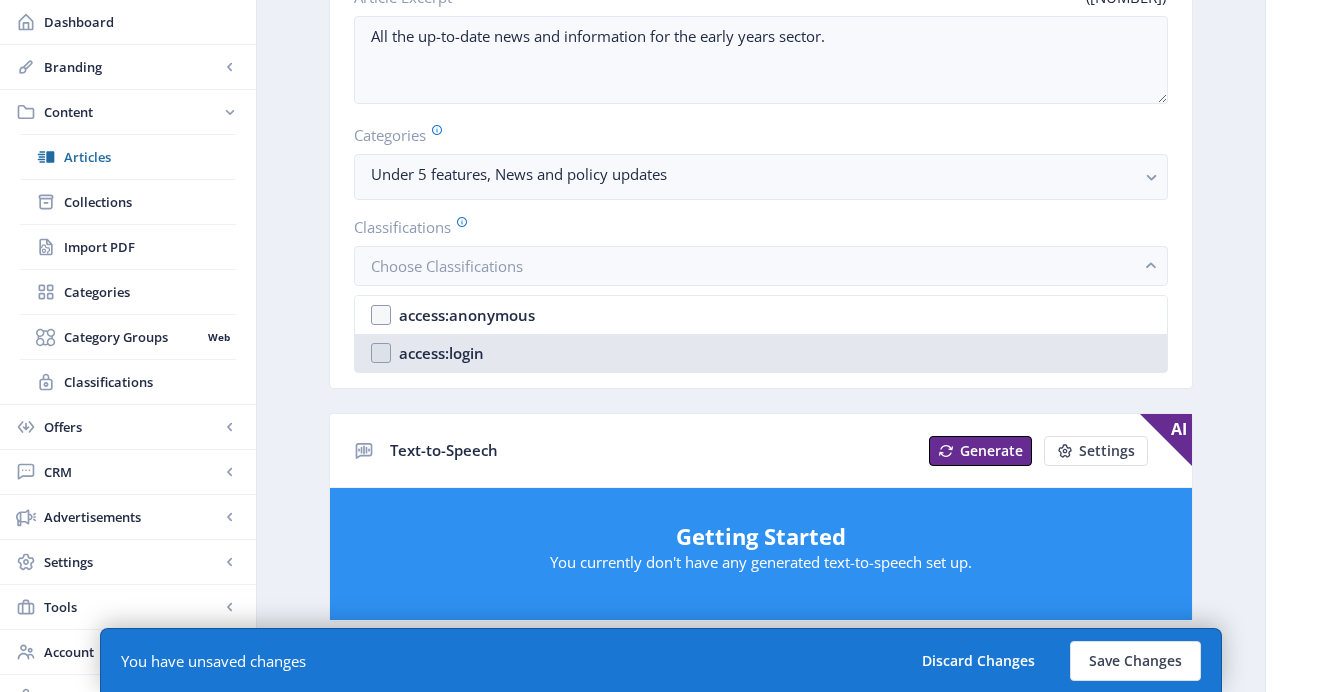 click on "access:login" at bounding box center (761, 353) 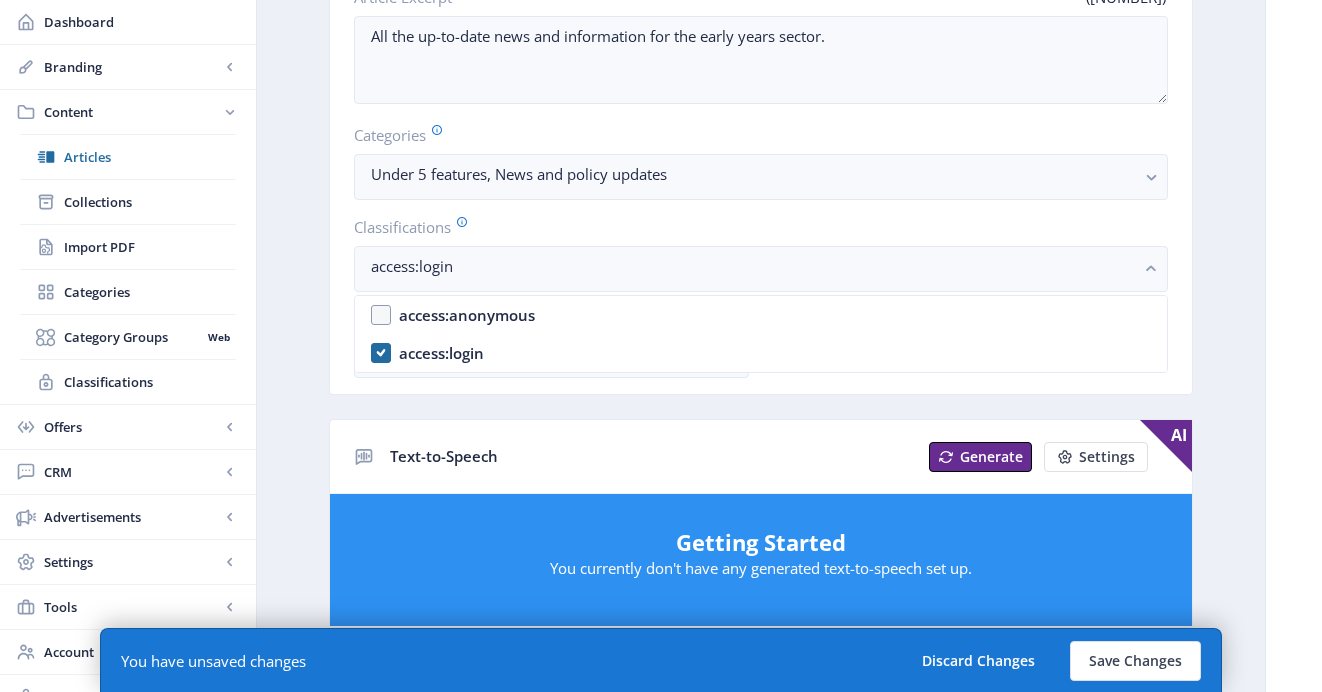 click on "Export Generate Post  News  Open in Editor  Delete   Title   *   ([NUMBER])  News  Date   Slug   *   ([NUMBER])  under-5-news-julaug-25  Image  Upload  Article Excerpt   ([NUMBER])  All the up-to-date news and information for the early years sector.  Categories  Under 5 features, News and policy updates  Classifications  access:login  Unlock Type   *  Free  Show Article on Table of Contents (TOC)   Enabled: Article appears in the Collections TOC  Text-to-Speech Generate Settings AI Getting Started You currently don't have any generated text-to-speech set up. SEO Info AI  Learn more about [BRAND]'s AI-powered SEO generation tool.  Learn More Generate SEO Add SEO Examples  Keyword Phrase   ([NUMBER])  SEO Score  [NUMBER]   /[NUMBER]   Meta Description   ([NUMBER])  New analysis conducted by [ORGANIZATION] and commissioned by charity [ORGANIZATION] has modelled the cost of various changes to the current early year  SEO Performance  Keyword phrase length We recommend a  maximum 4 to 6 relevant keywords Keyword phrase density between 0.5% to 3%" at bounding box center (761, 628) 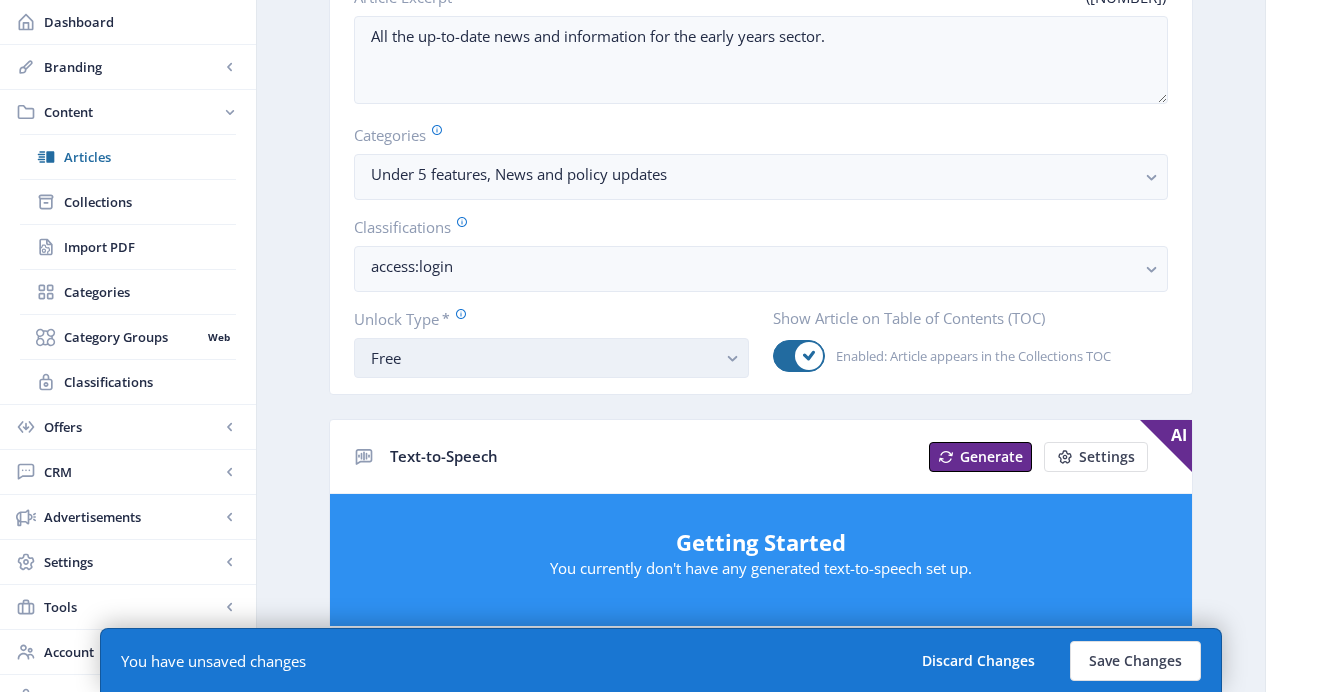 click on "Free" at bounding box center (543, 358) 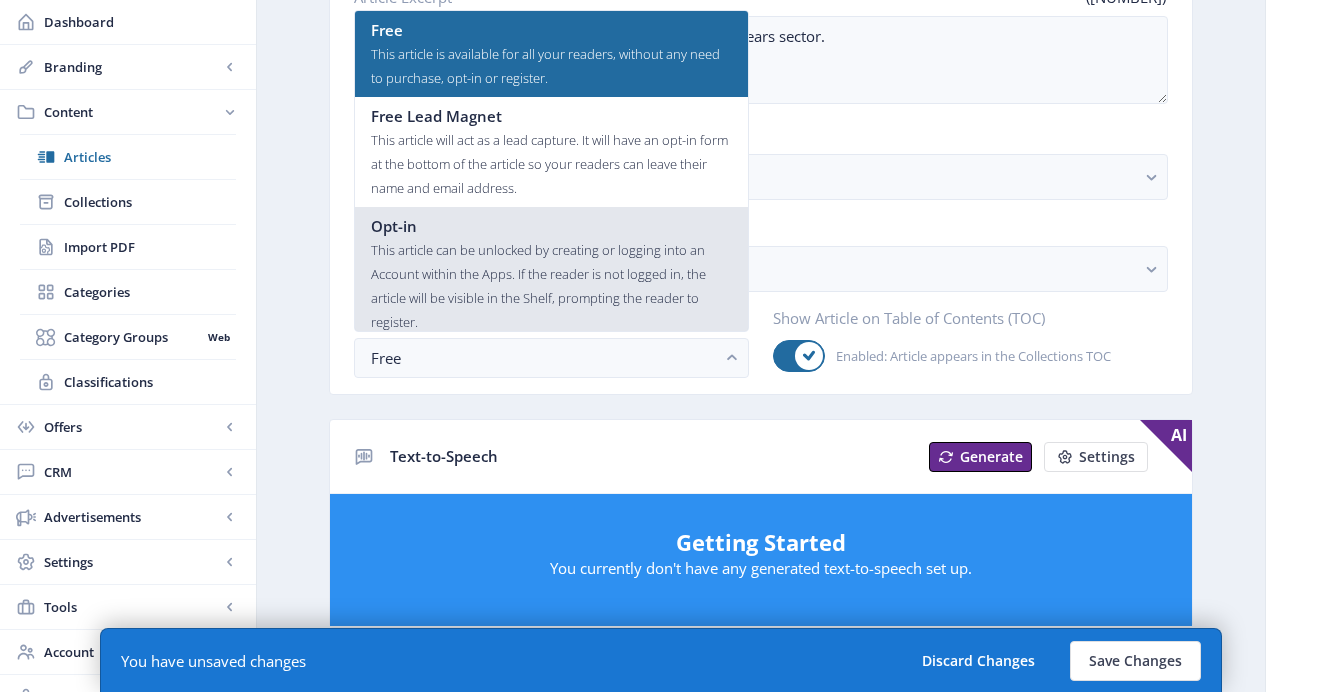click on "Opt-in" at bounding box center (551, 226) 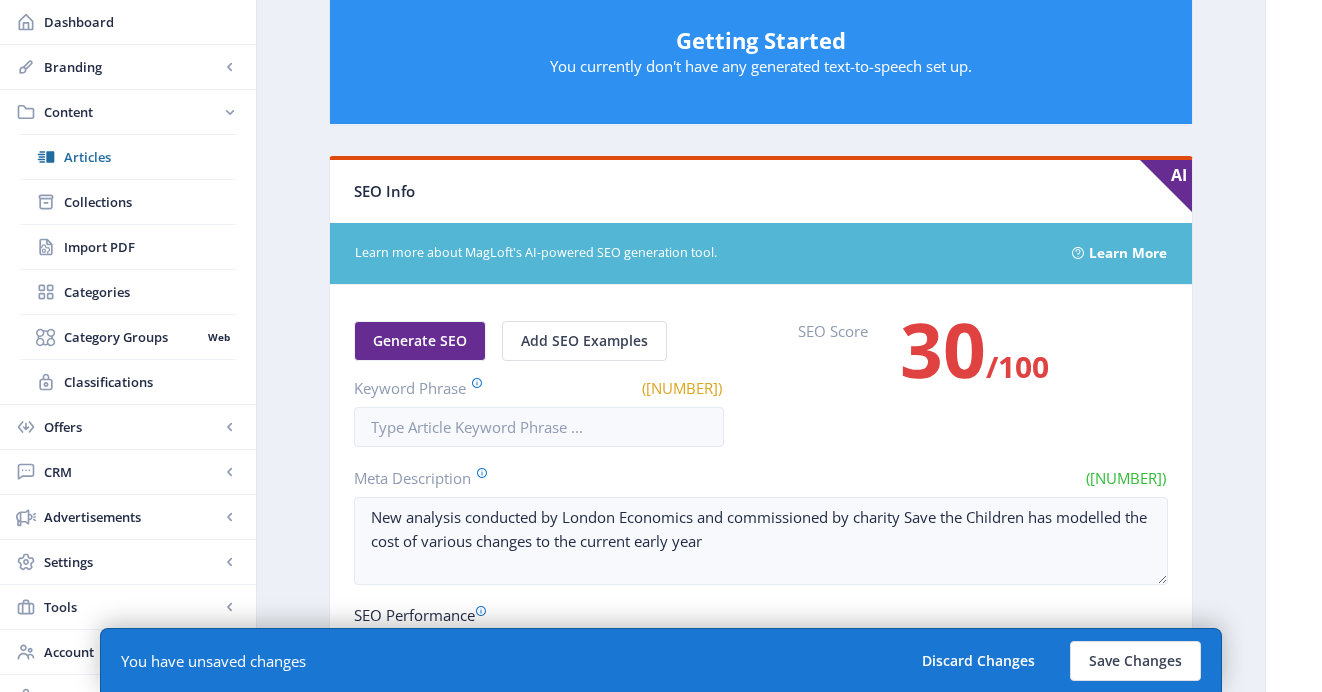 scroll, scrollTop: 1154, scrollLeft: 0, axis: vertical 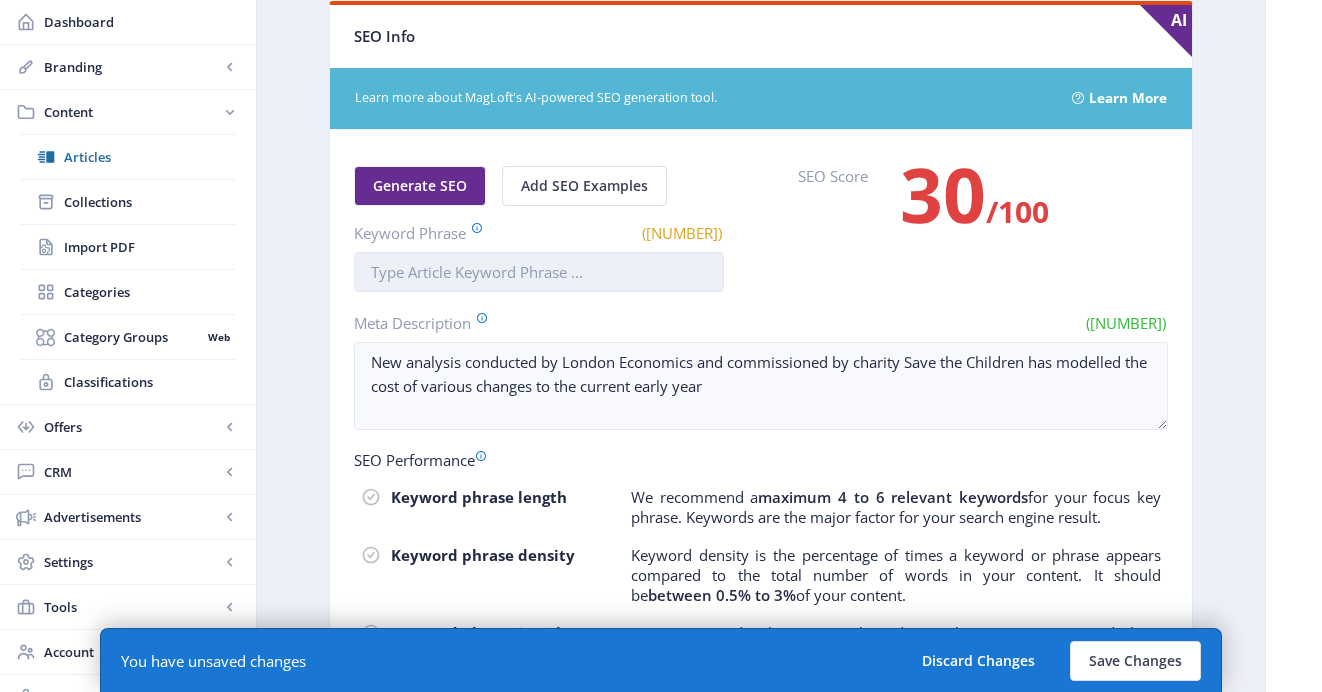 click on "Keyword Phrase" at bounding box center (539, 272) 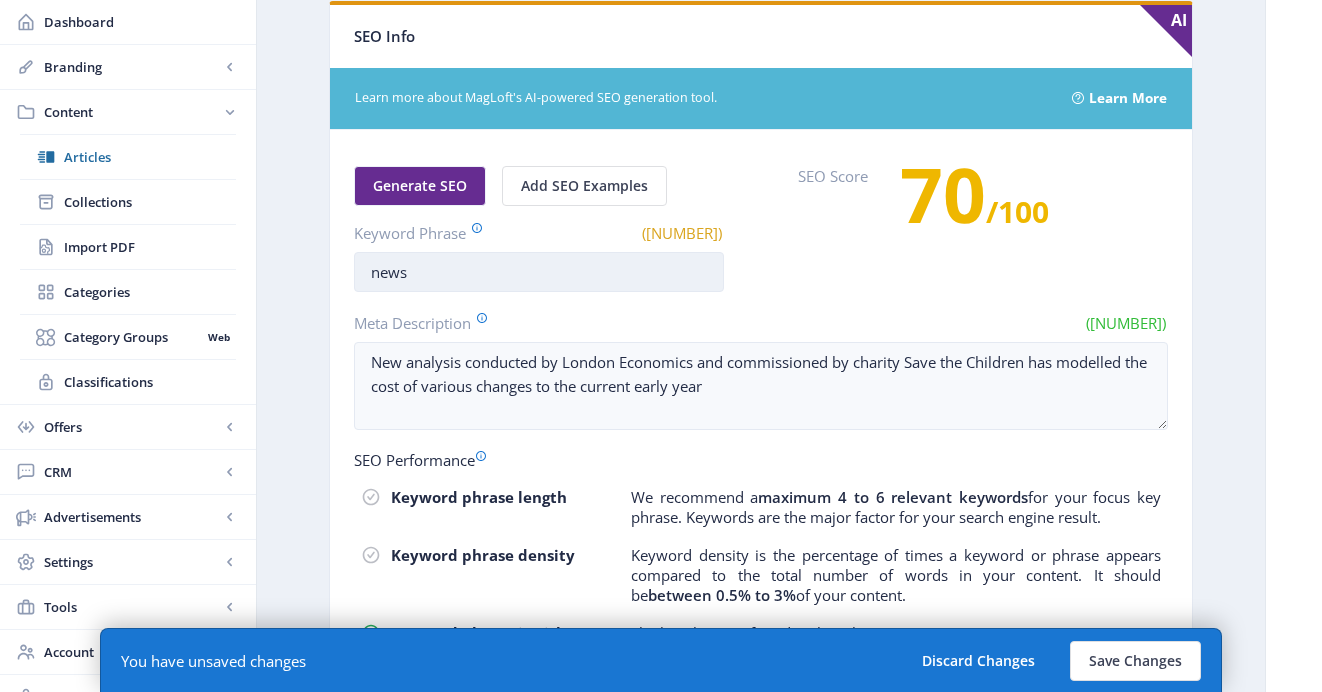 type on "News" 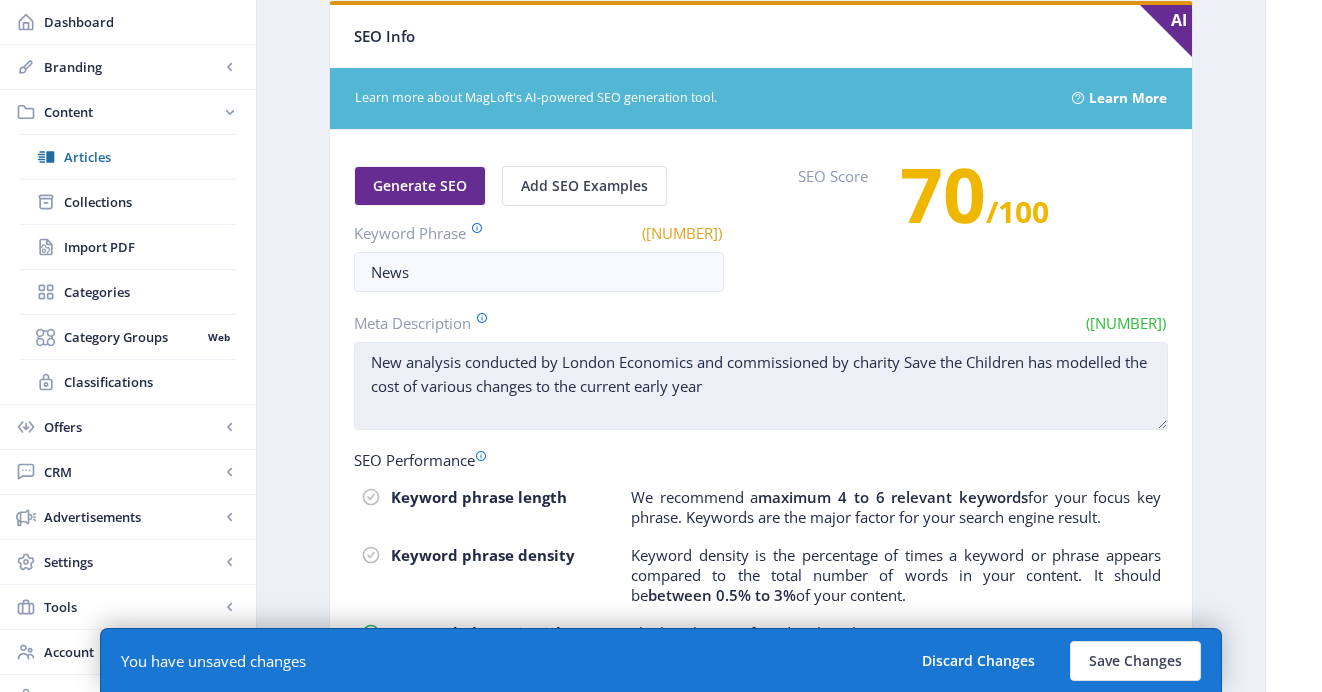 drag, startPoint x: 371, startPoint y: 364, endPoint x: 1002, endPoint y: 402, distance: 632.1432 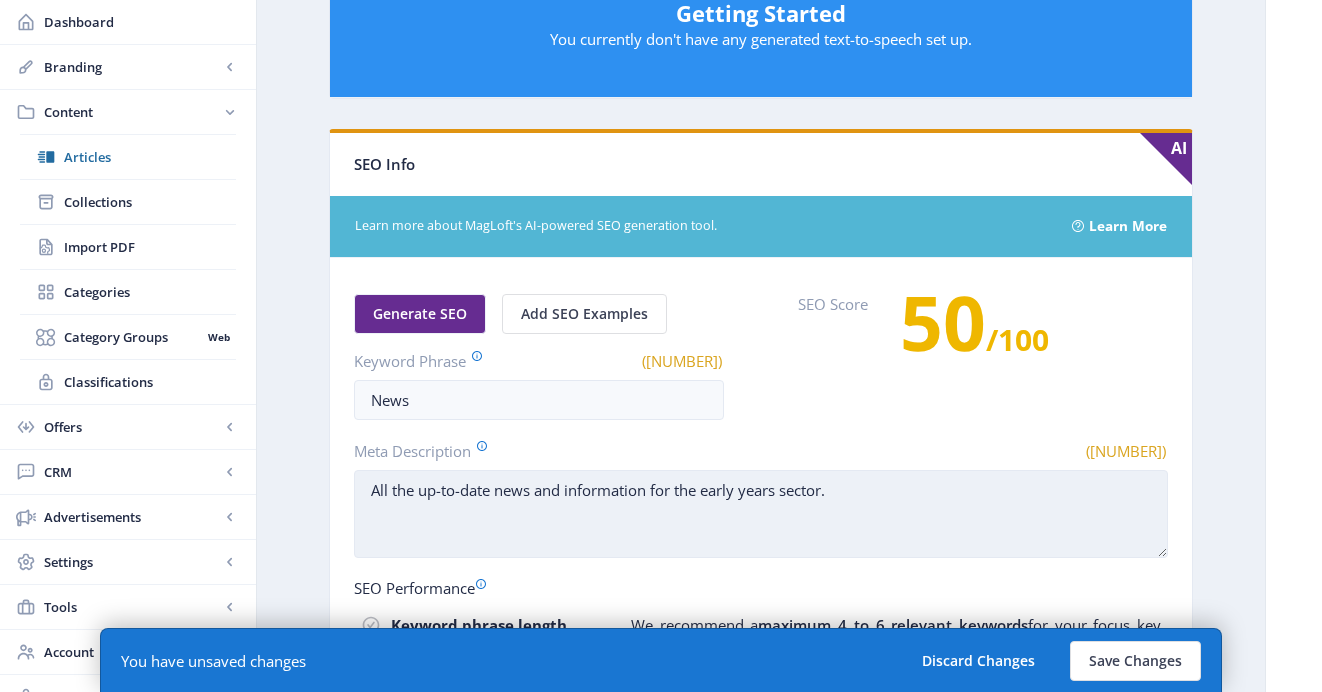 scroll, scrollTop: 1371, scrollLeft: 0, axis: vertical 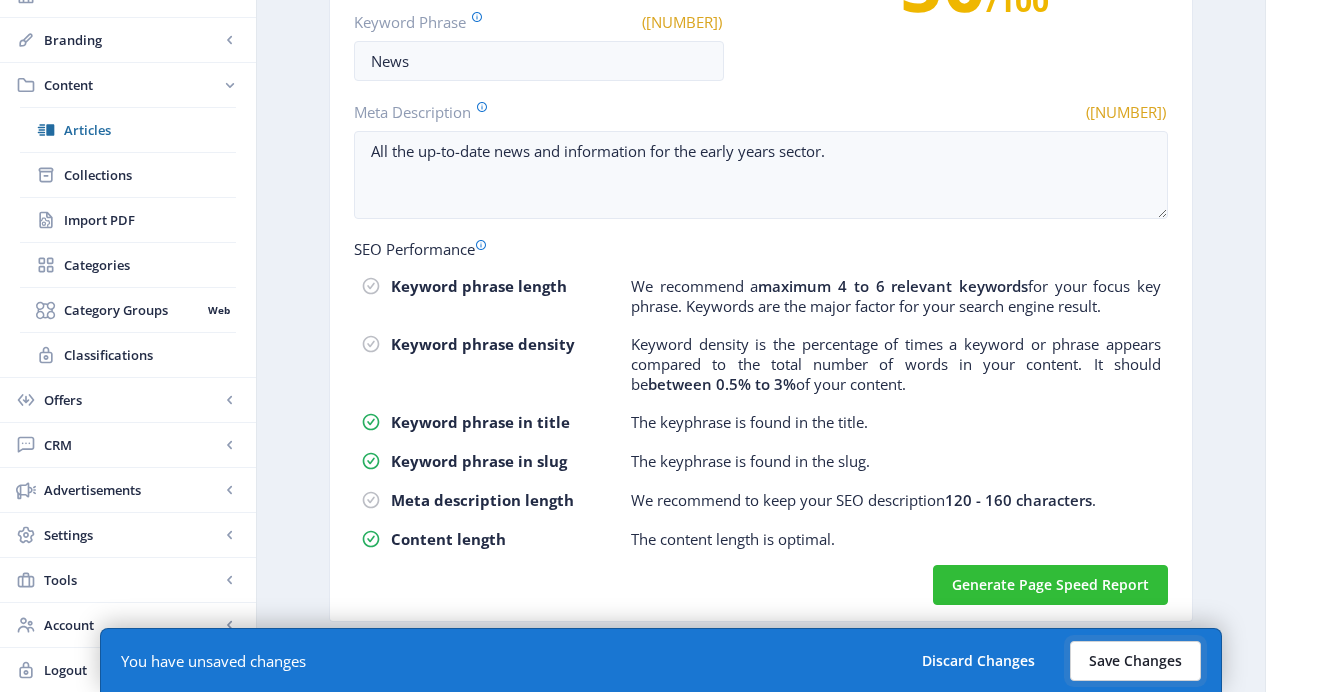 click on "Save Changes" at bounding box center (1135, 661) 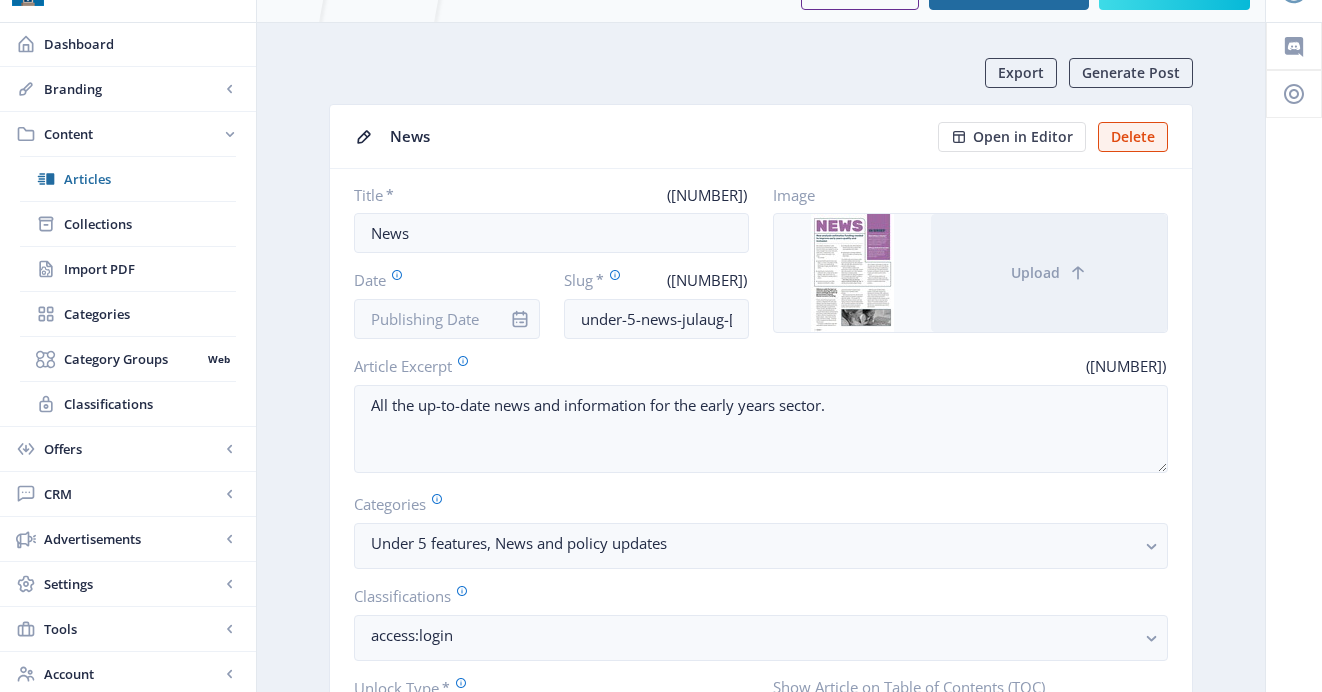 scroll, scrollTop: 0, scrollLeft: 0, axis: both 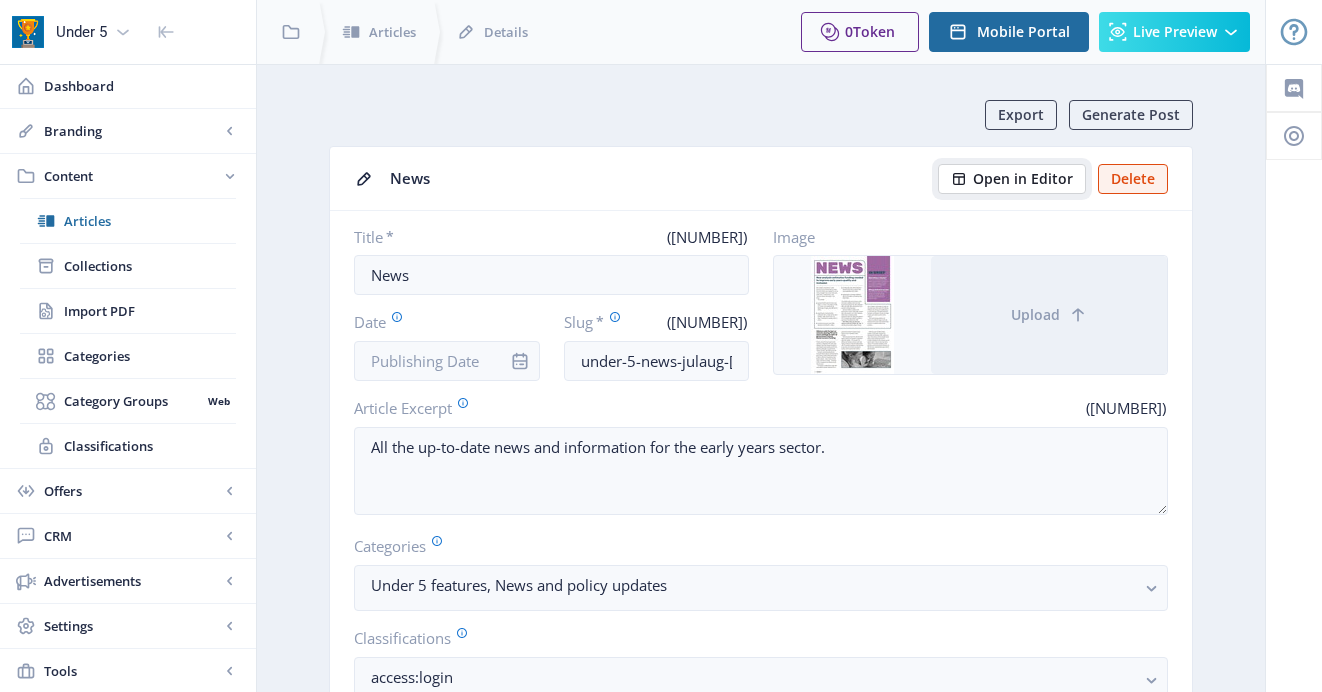 click on "Open in Editor" at bounding box center (1023, 179) 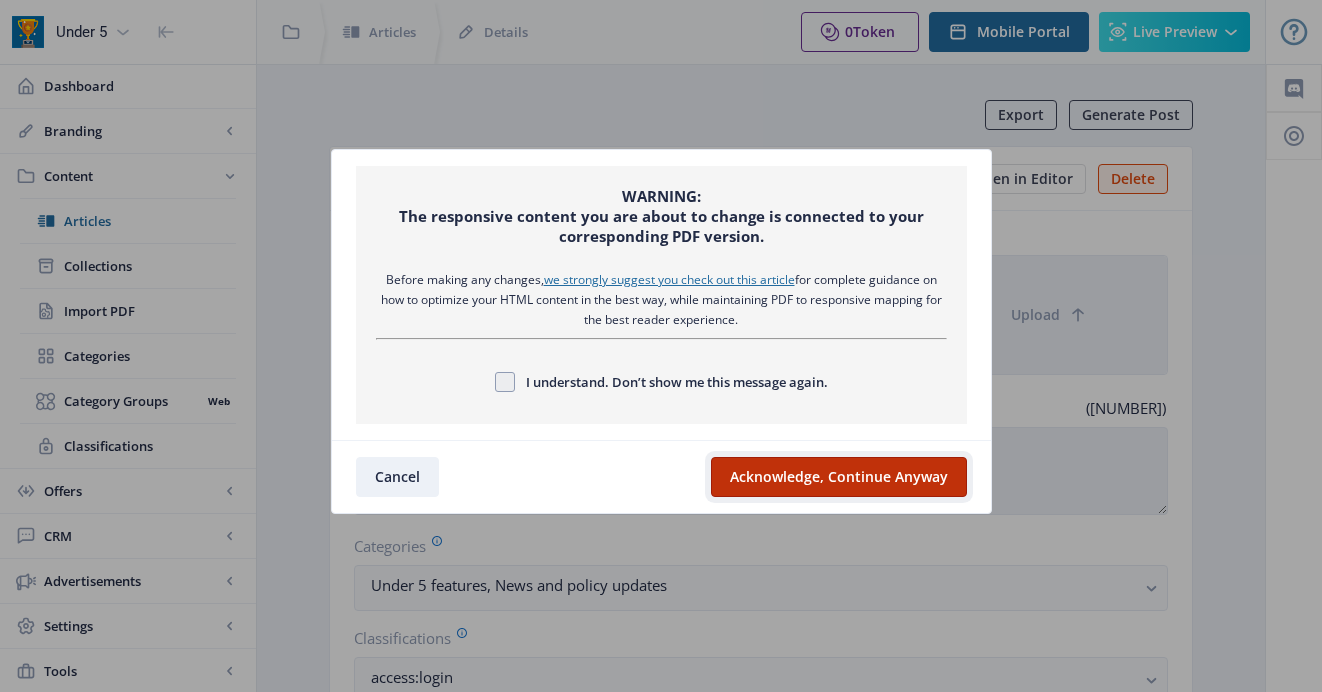 click on "Acknowledge, Continue Anyway" at bounding box center [839, 477] 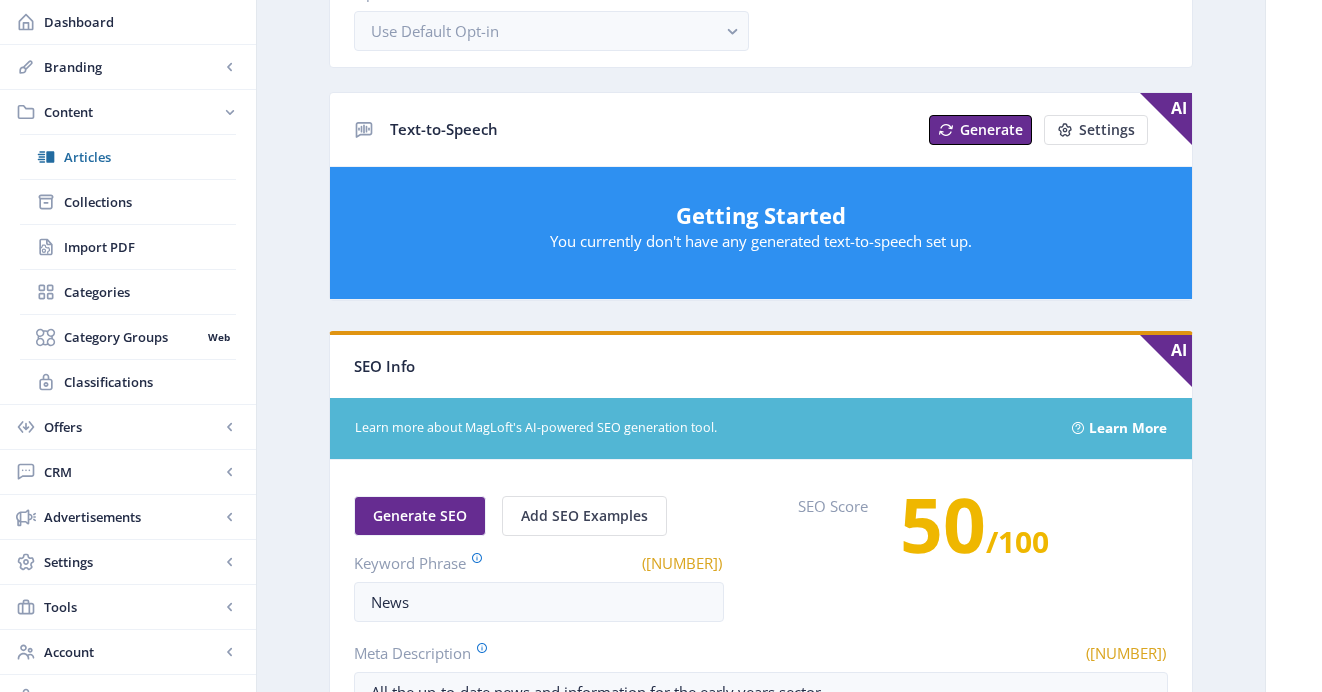 scroll, scrollTop: 957, scrollLeft: 0, axis: vertical 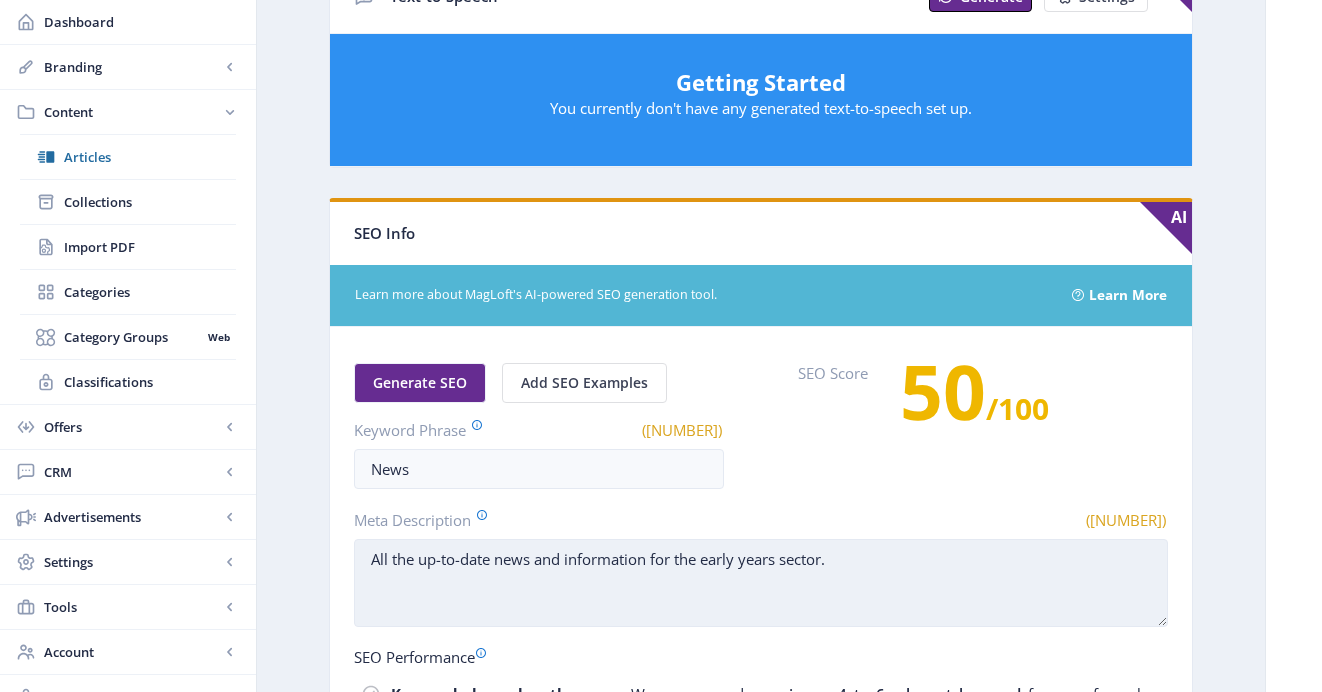 drag, startPoint x: 374, startPoint y: 564, endPoint x: 954, endPoint y: 562, distance: 580.0034 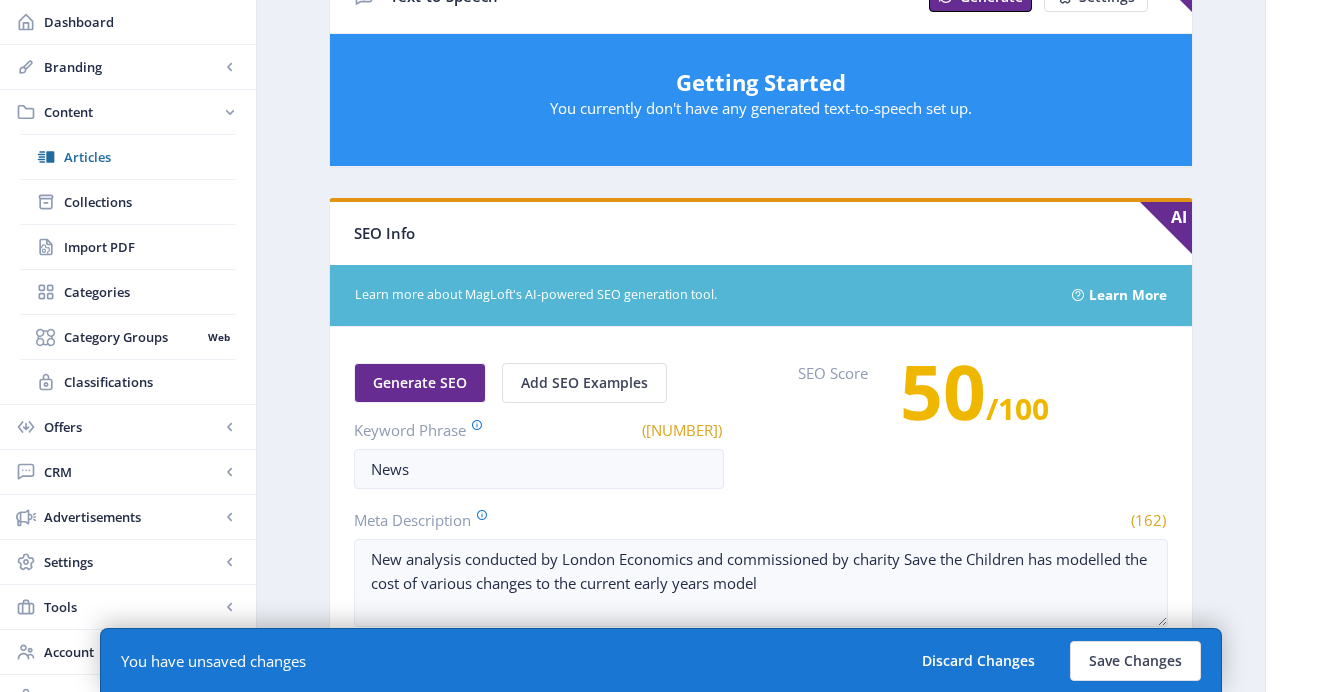 click on "SEO Score  [NUMBER]   /[NUMBER]" at bounding box center (983, 411) 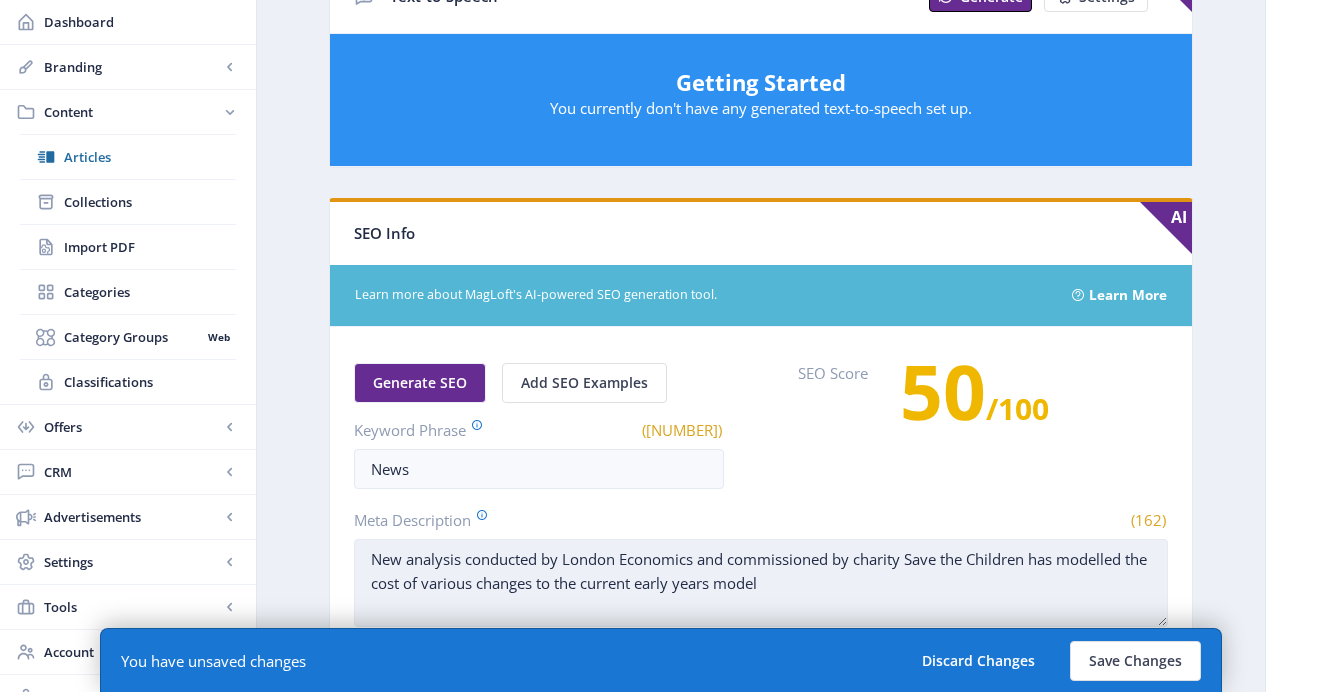 click on "New analysis conducted by London Economics and commissioned by charity Save the Children has modelled the cost of various changes to the current early years model" at bounding box center [761, 583] 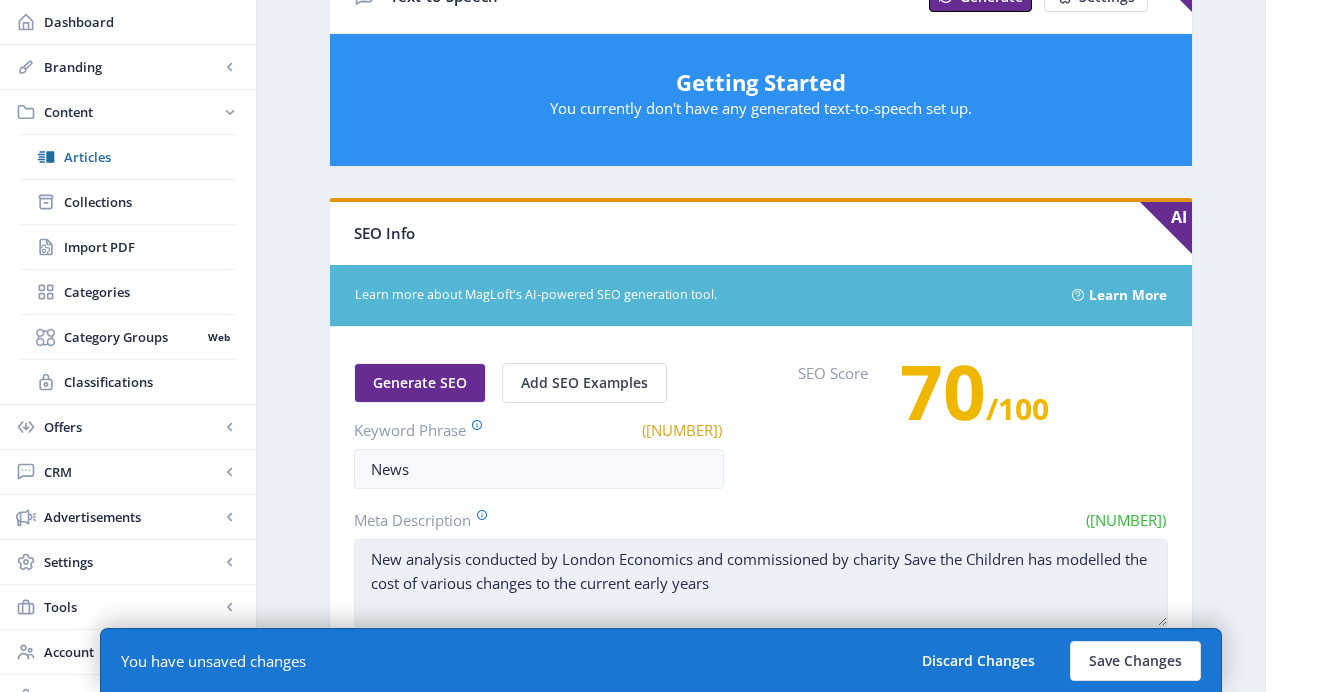 click on "New analysis conducted by London Economics and commissioned by charity Save the Children has modelled the cost of various changes to the current early years" at bounding box center (761, 583) 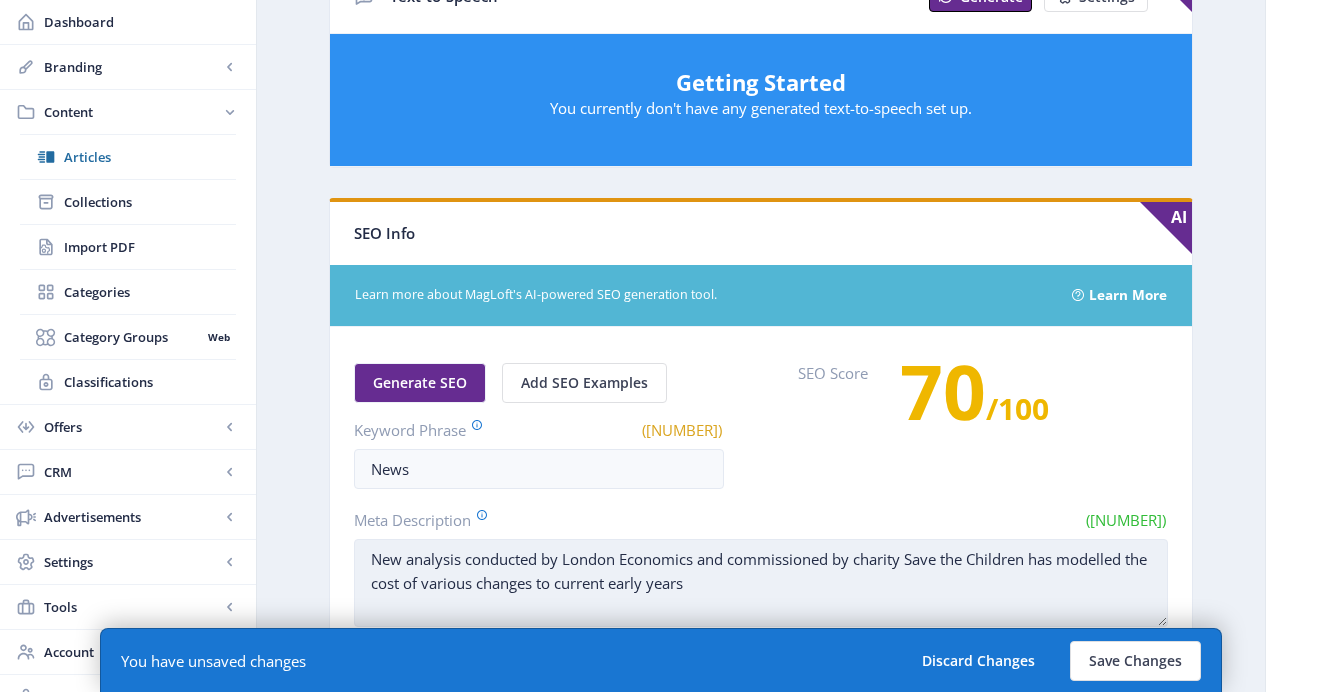 click on "New analysis conducted by London Economics and commissioned by charity Save the Children has modelled the cost of various changes to current early years" at bounding box center [761, 583] 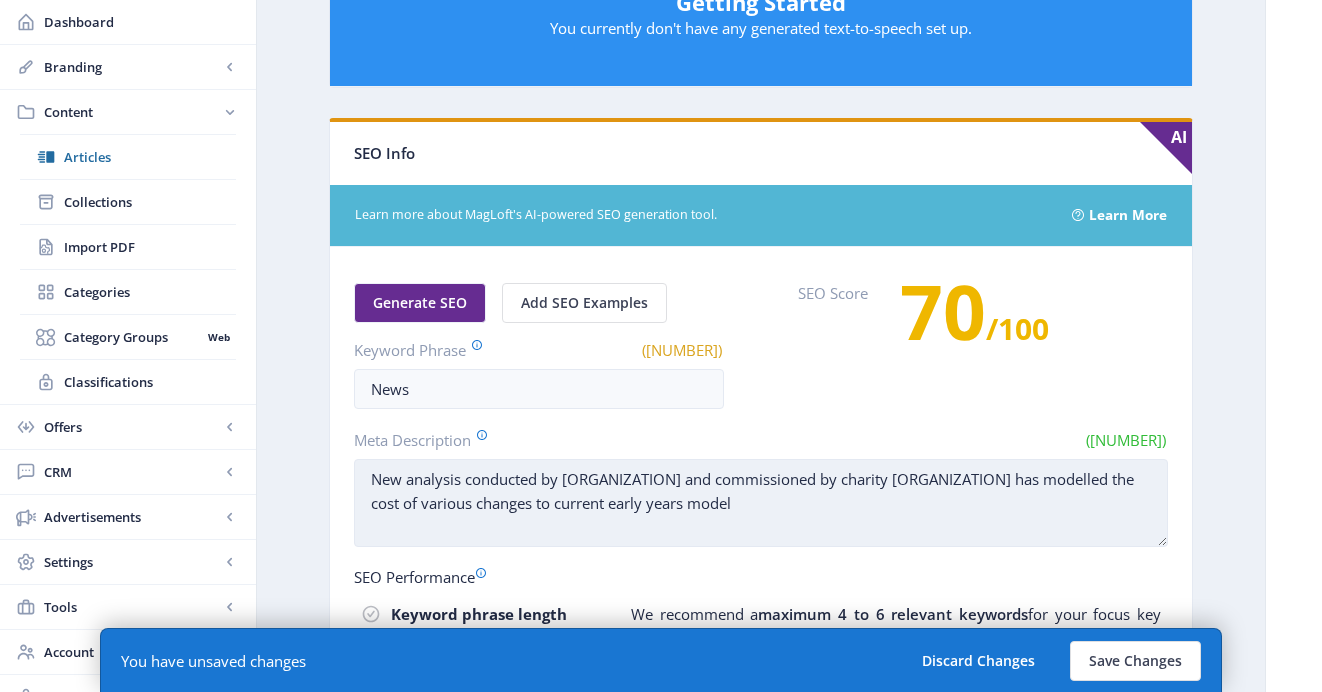 scroll, scrollTop: 1035, scrollLeft: 0, axis: vertical 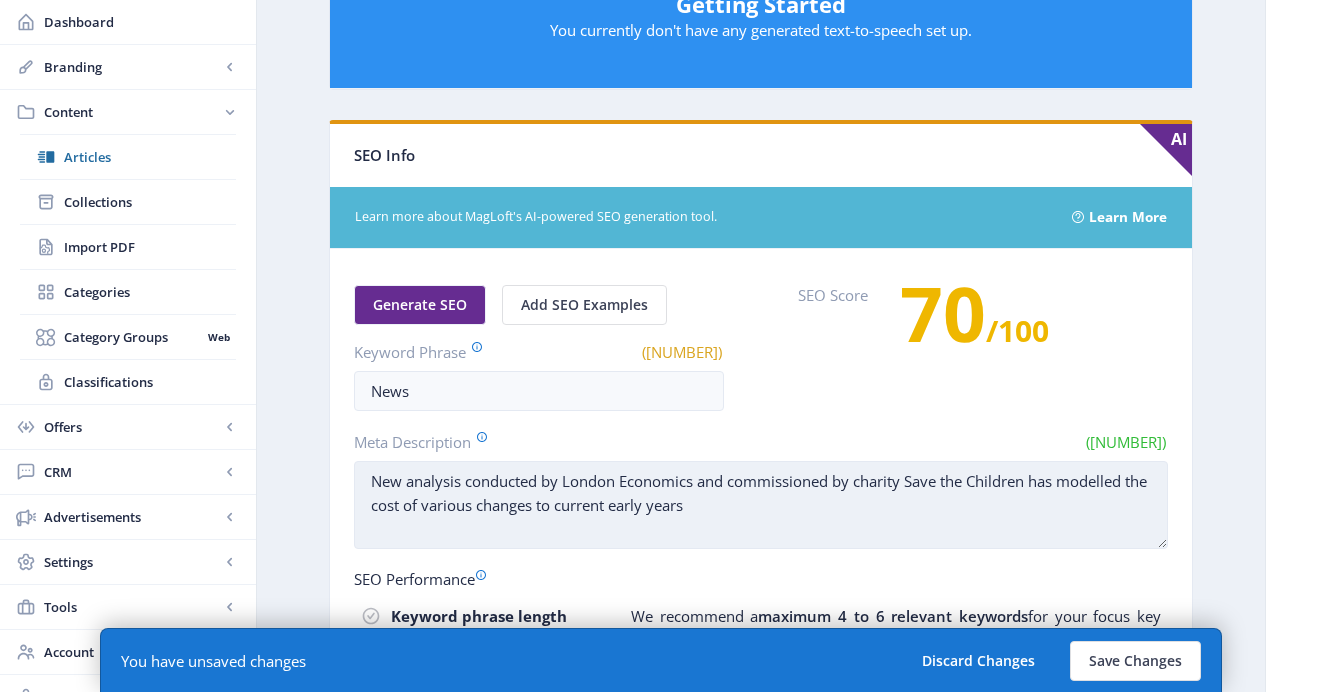 click on "New analysis conducted by London Economics and commissioned by charity Save the Children has modelled the cost of various changes to current early years" at bounding box center [761, 505] 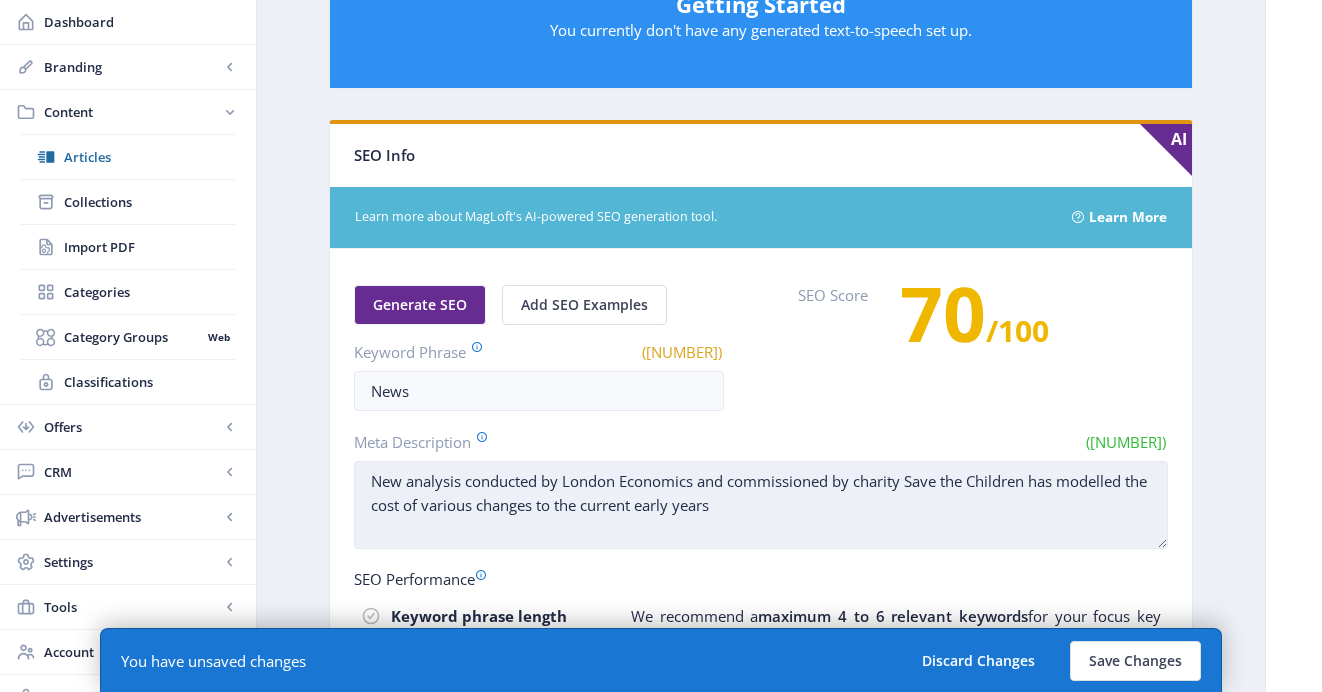 click on "New analysis conducted by London Economics and commissioned by charity Save the Children has modelled the cost of various changes to the current early years" at bounding box center [761, 505] 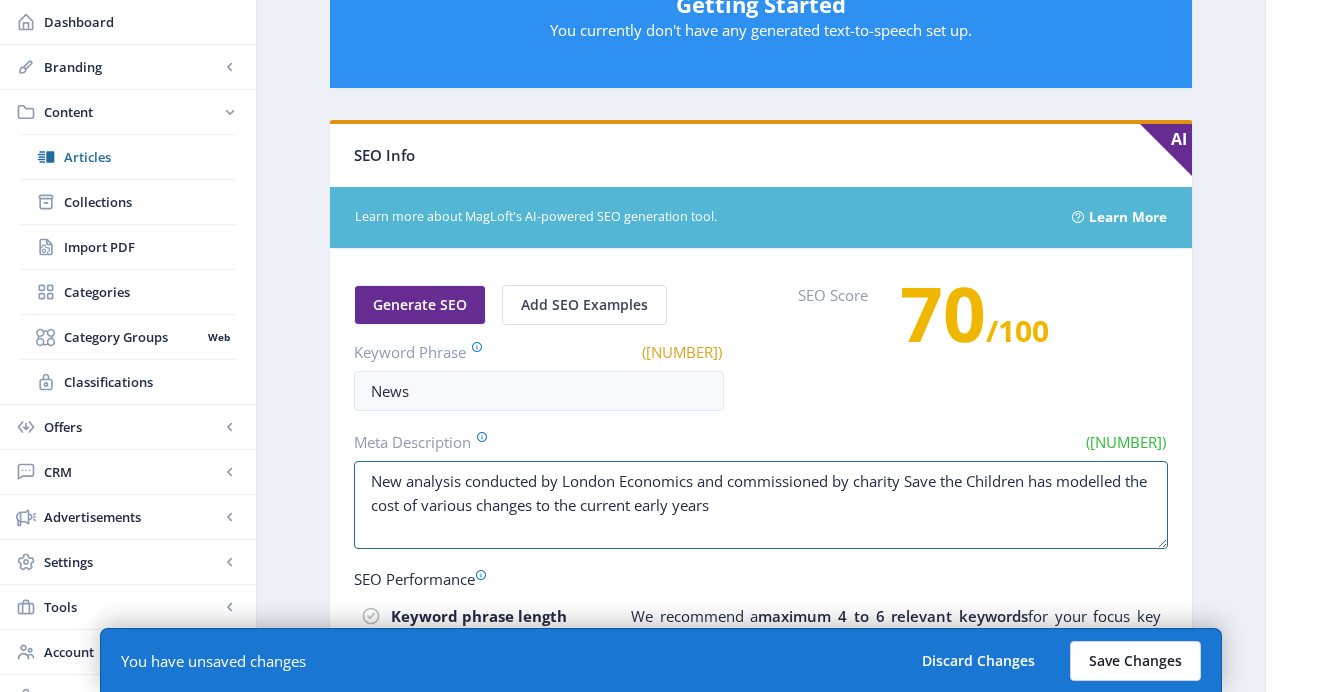 type on "New analysis conducted by London Economics and commissioned by charity Save the Children has modelled the cost of various changes to the current early years" 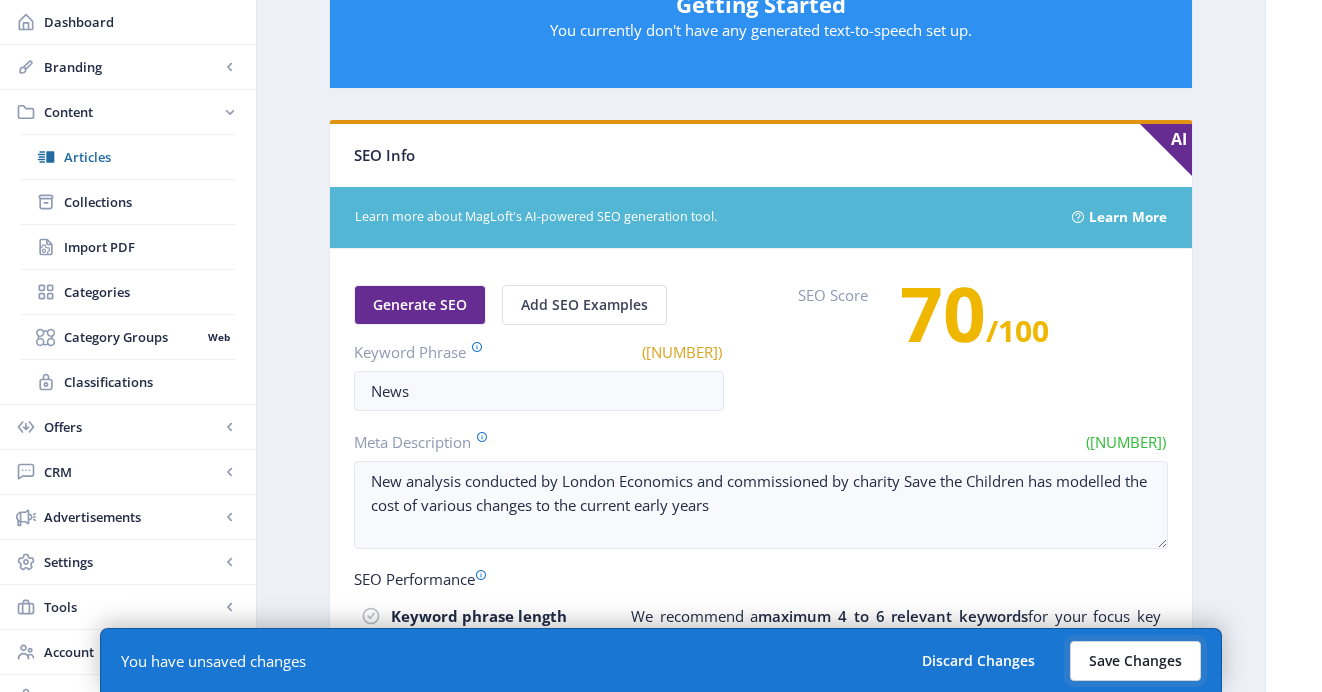 click on "Save Changes" at bounding box center (1135, 661) 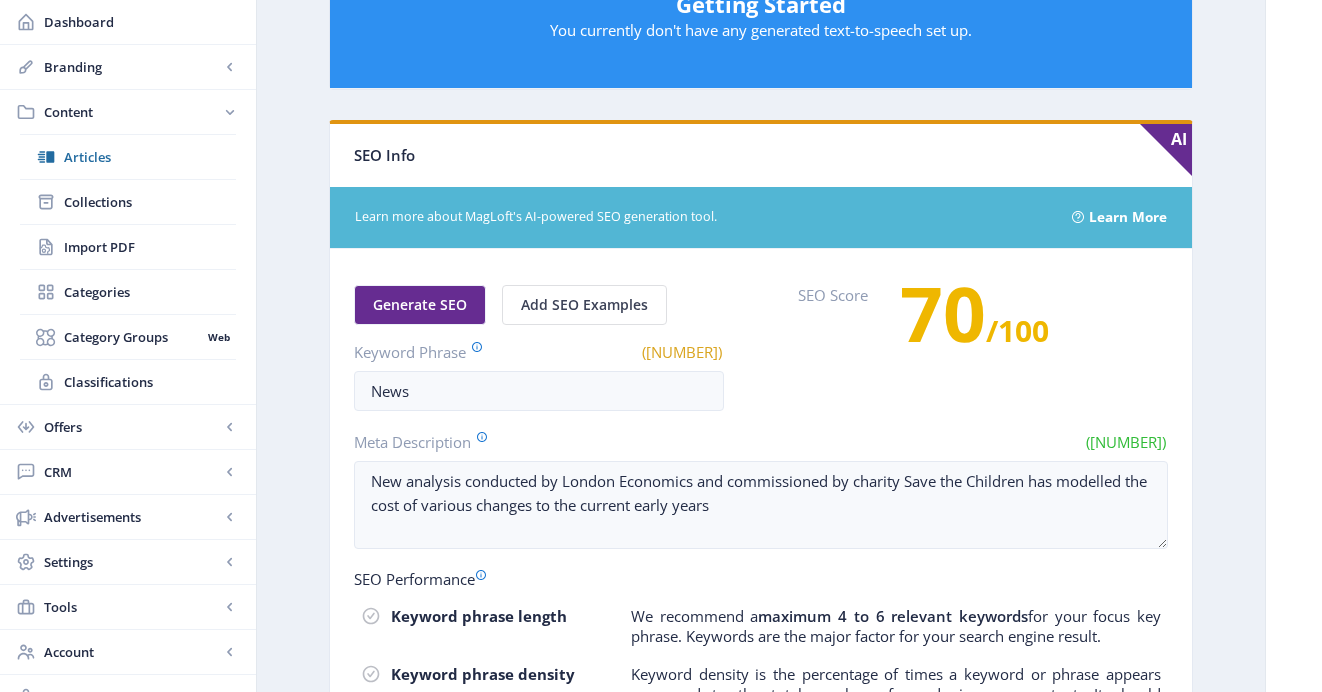 scroll, scrollTop: 0, scrollLeft: 0, axis: both 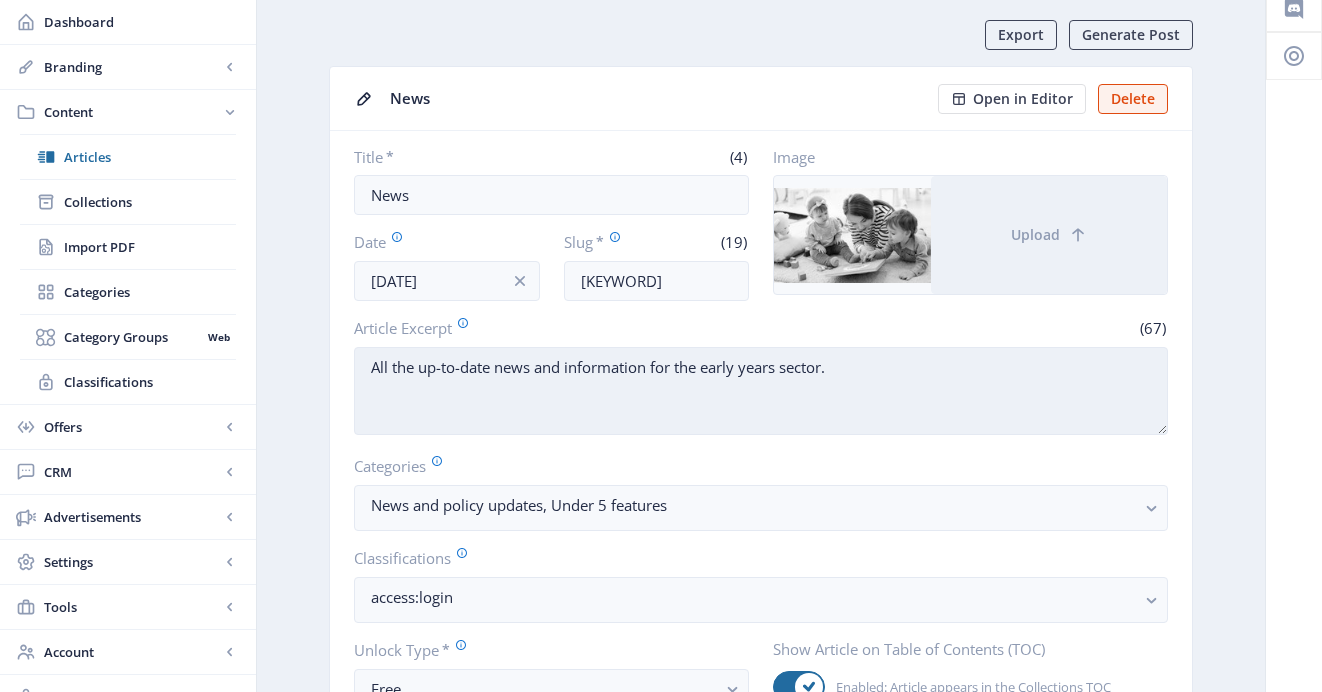 drag, startPoint x: 377, startPoint y: 366, endPoint x: 853, endPoint y: 357, distance: 476.08508 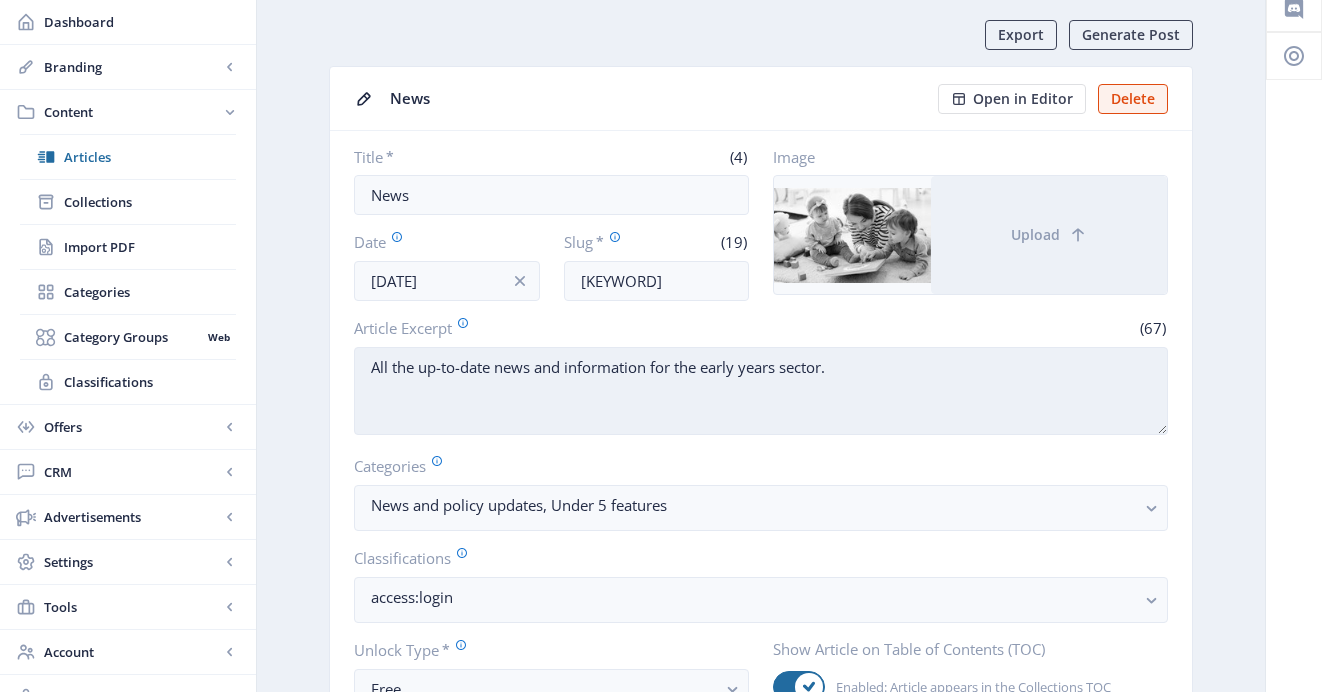 click on "All the up-to-date news and information for the early years sector." at bounding box center [761, 391] 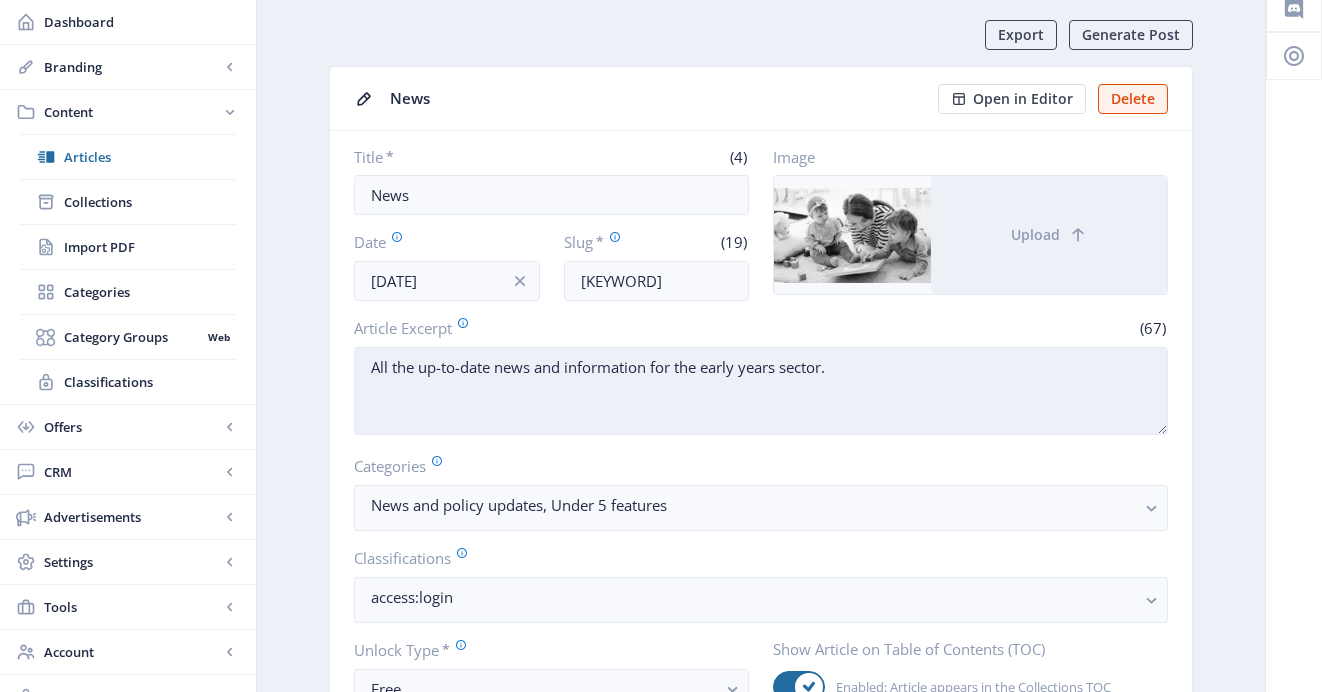 drag, startPoint x: 847, startPoint y: 373, endPoint x: 366, endPoint y: 367, distance: 481.0374 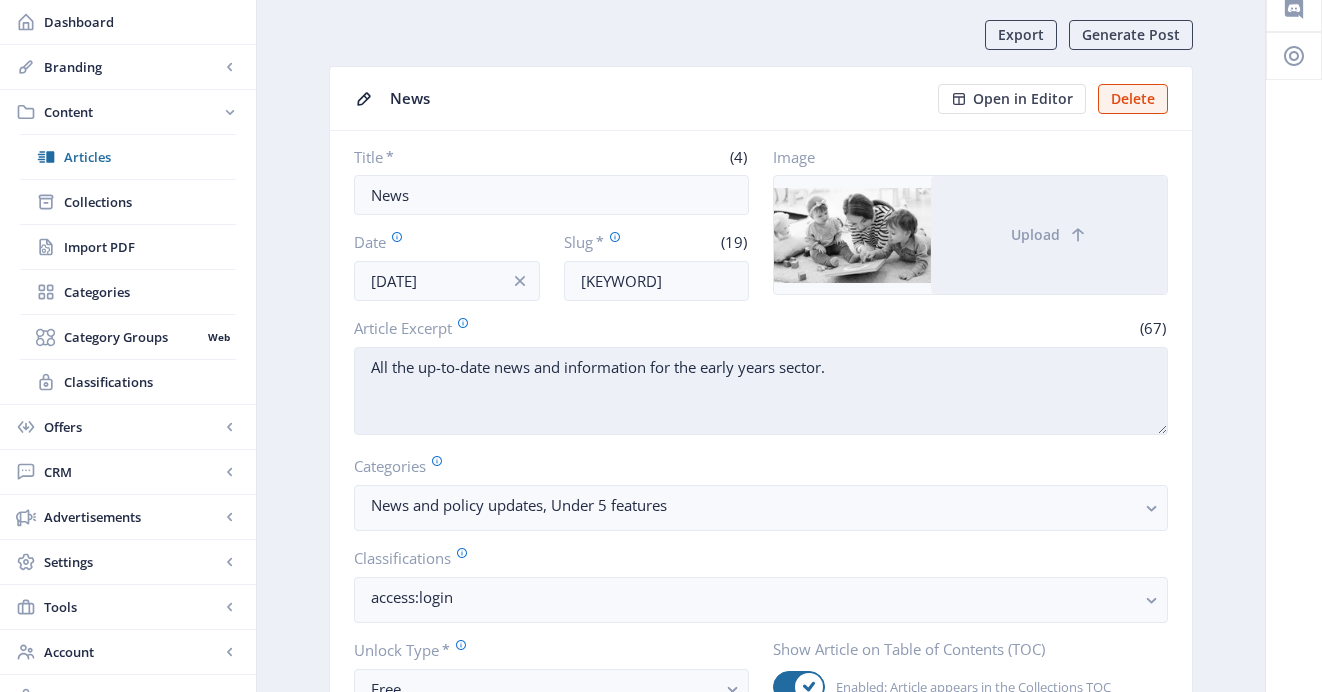 click on "All the up-to-date news and information for the early years sector." at bounding box center (761, 391) 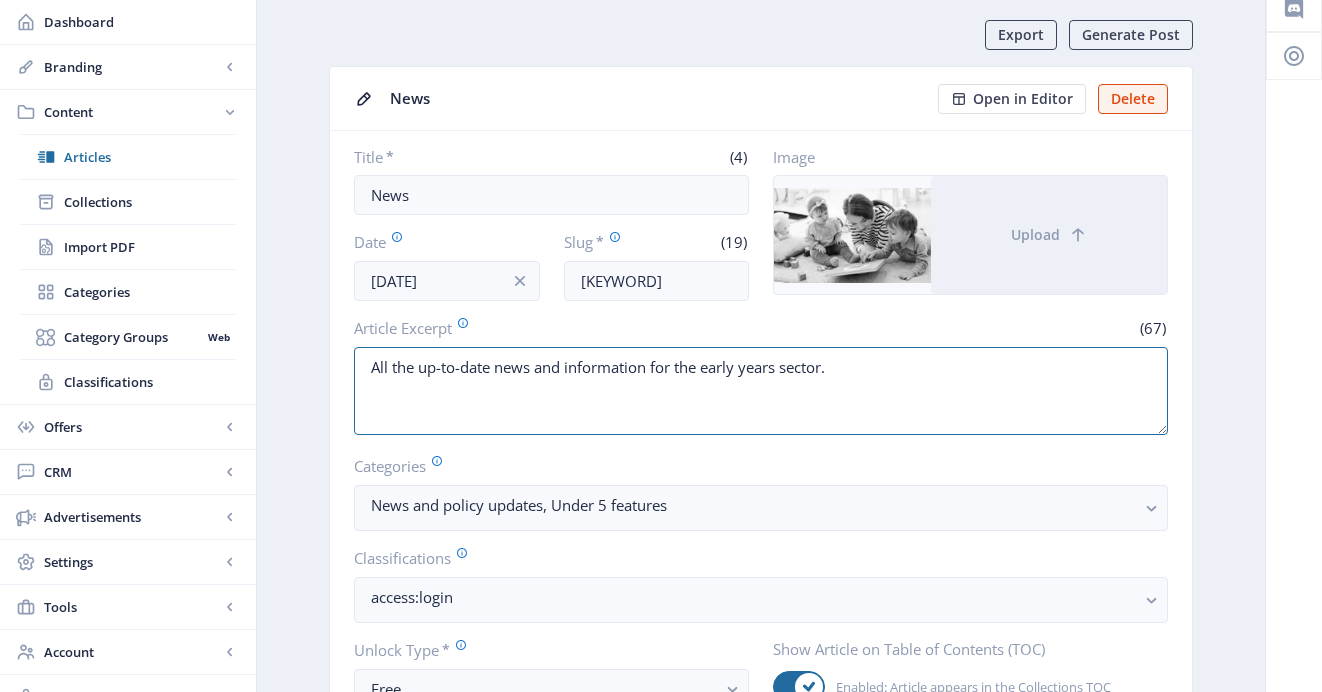 scroll, scrollTop: 0, scrollLeft: 0, axis: both 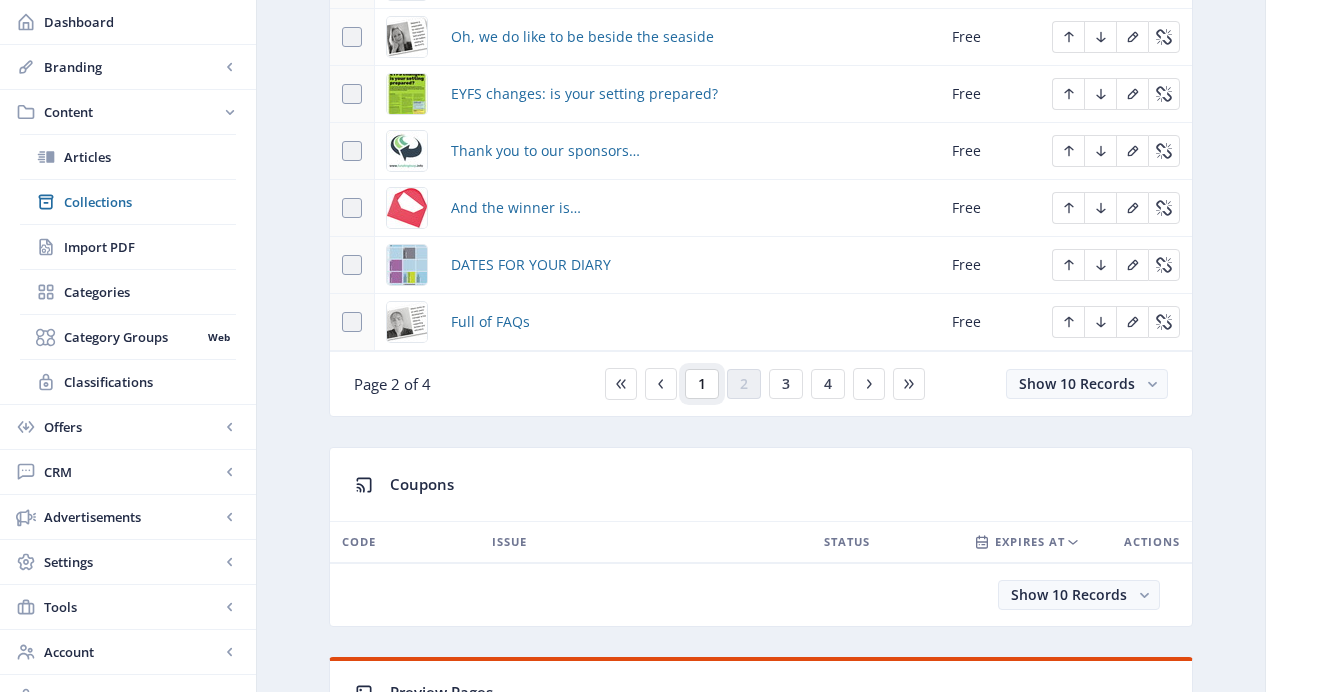 click on "1" at bounding box center (702, 384) 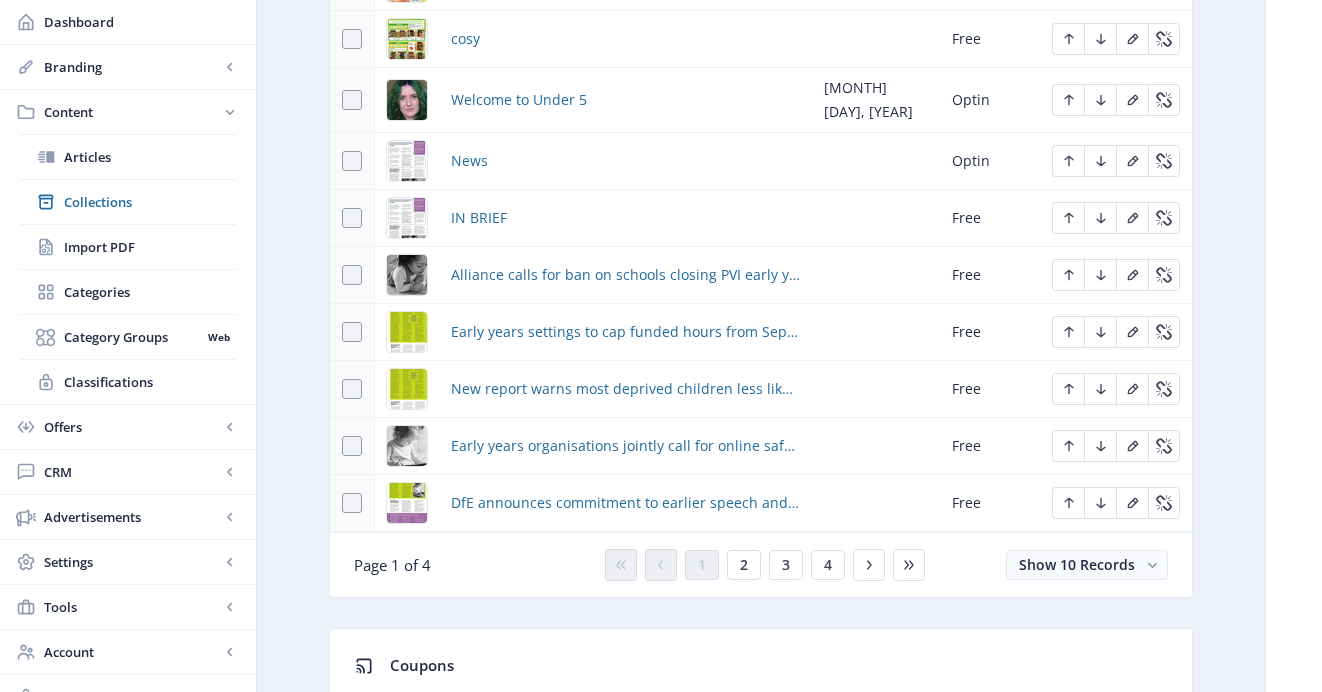 scroll, scrollTop: 959, scrollLeft: 0, axis: vertical 